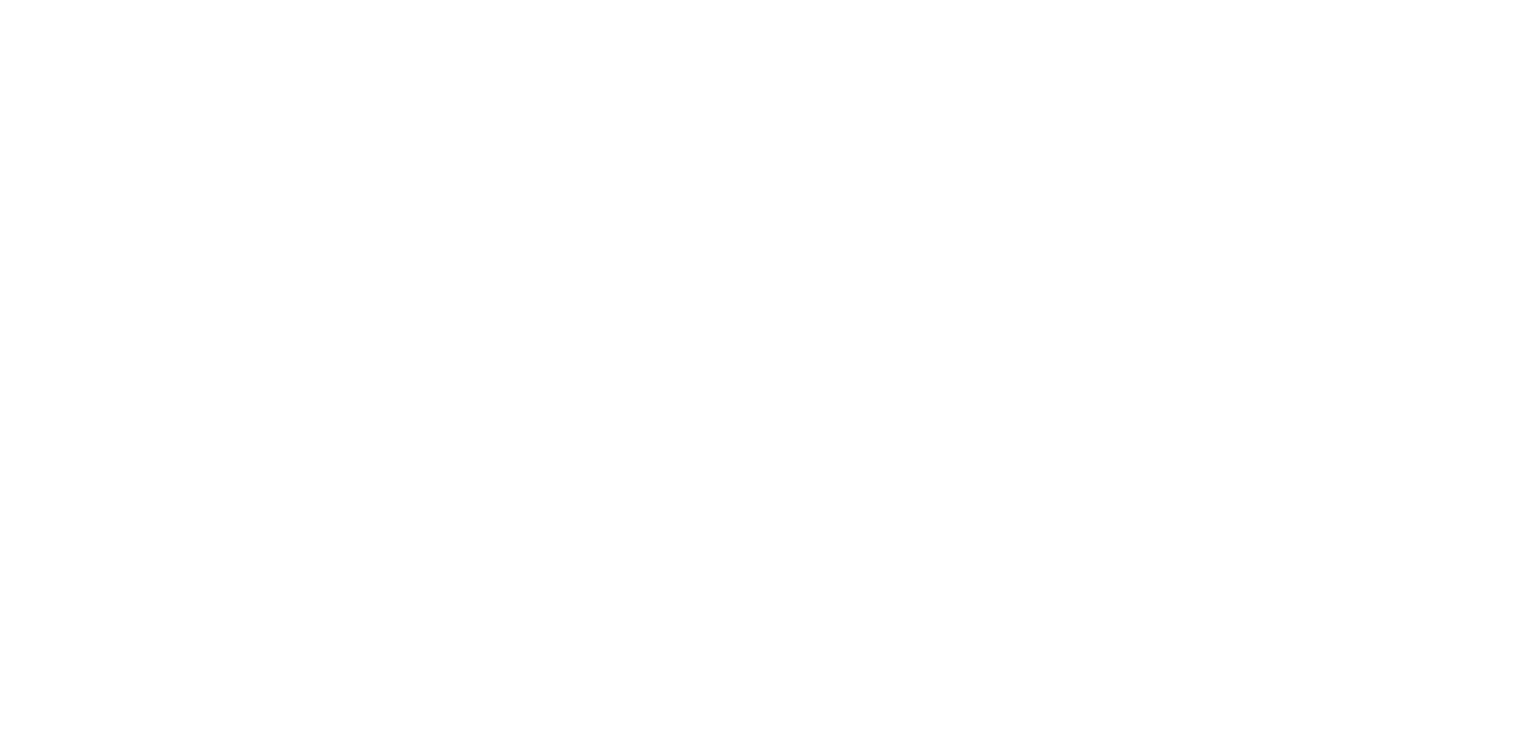 scroll, scrollTop: 0, scrollLeft: 0, axis: both 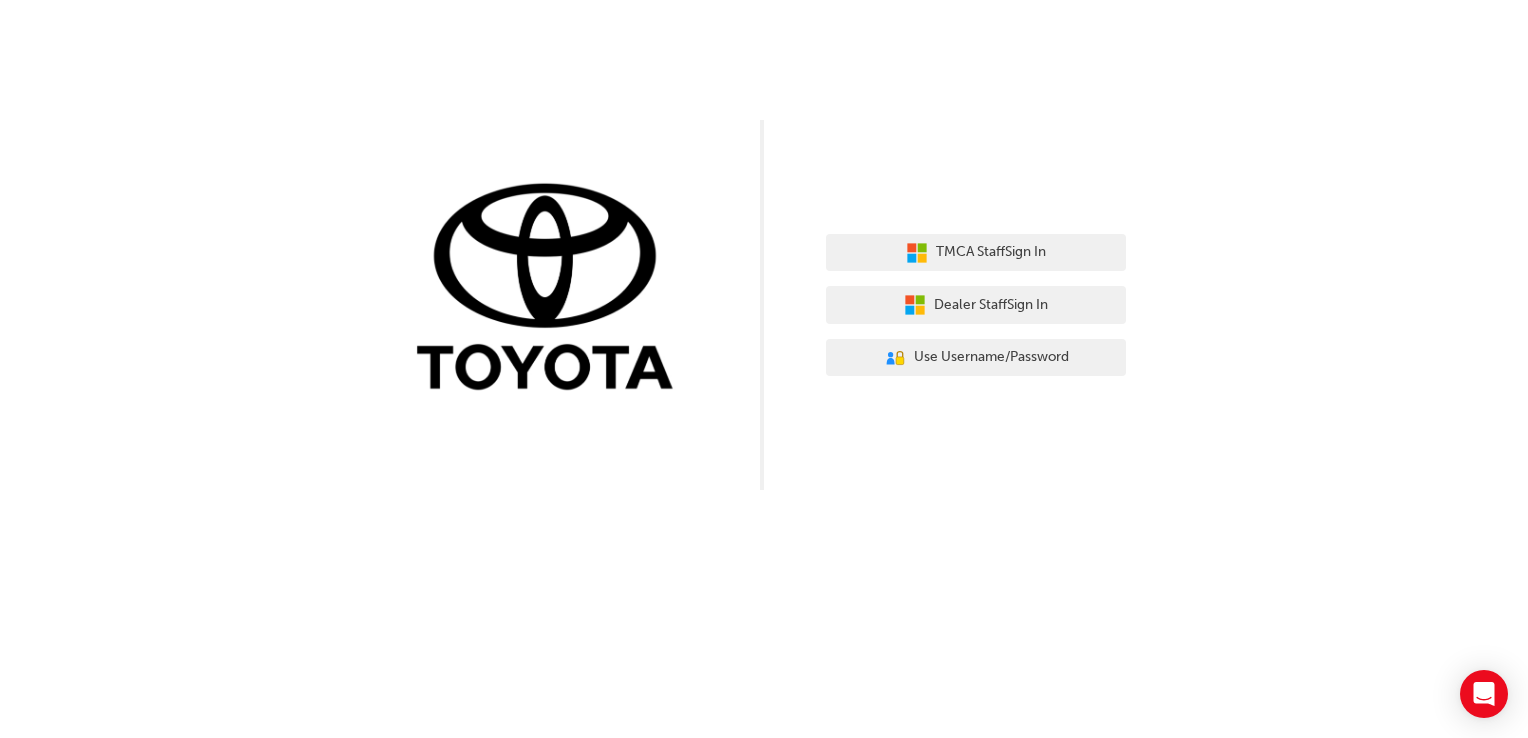 click on "TMCA Staff  Sign In Dealer Staff  Sign In User Authentication Icon - Blue Person, Gold Lock     Use Username/Password" at bounding box center [976, 305] 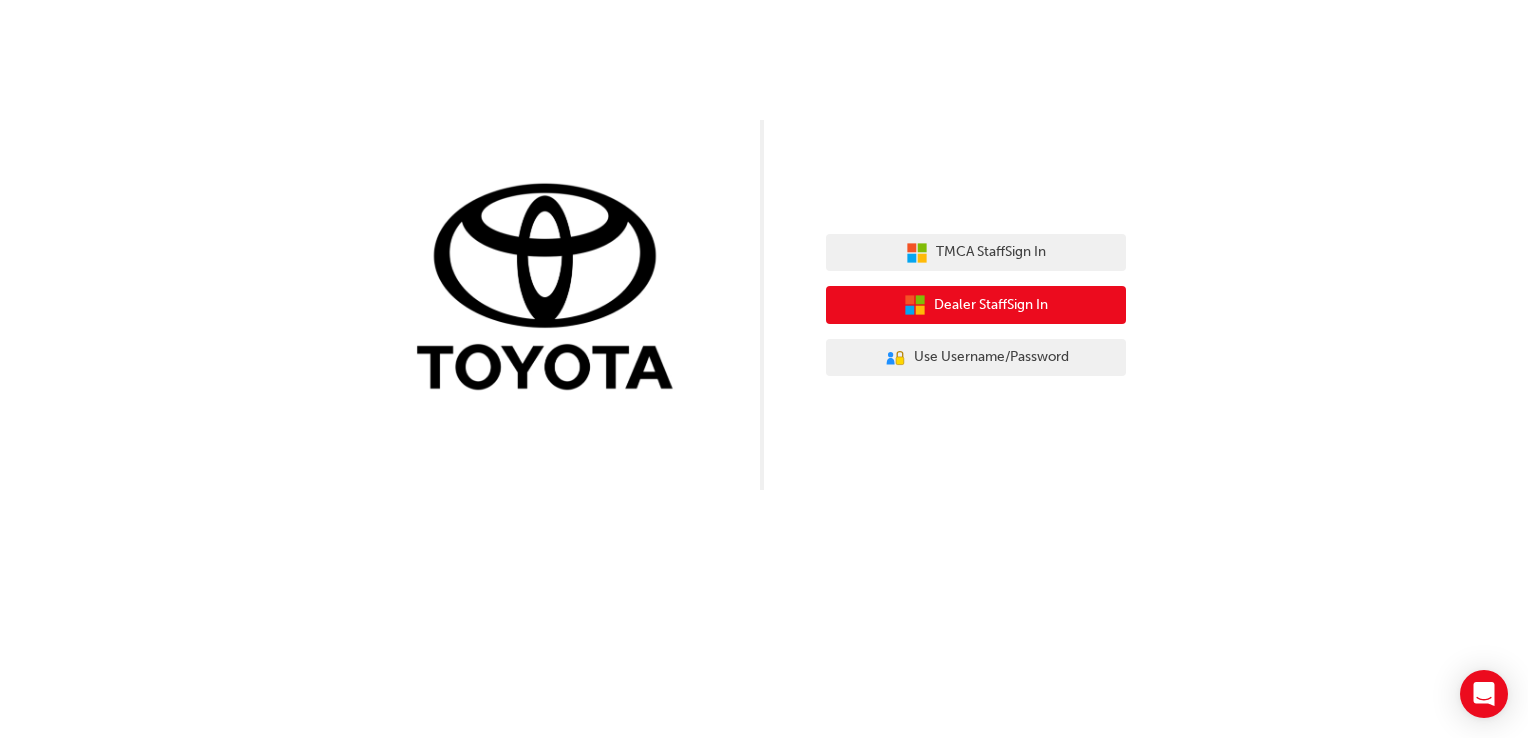 click on "Dealer Staff  Sign In" at bounding box center [991, 305] 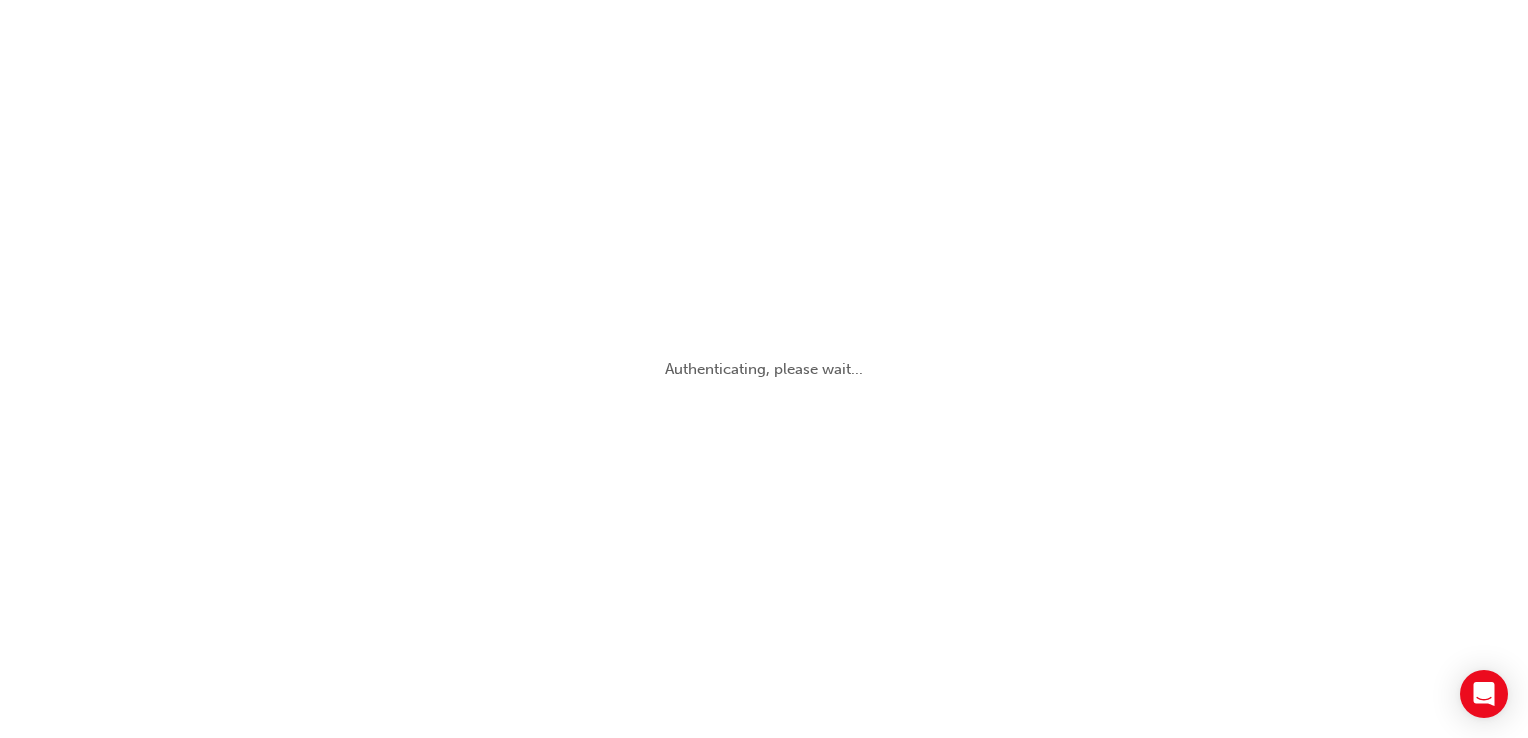 scroll, scrollTop: 0, scrollLeft: 0, axis: both 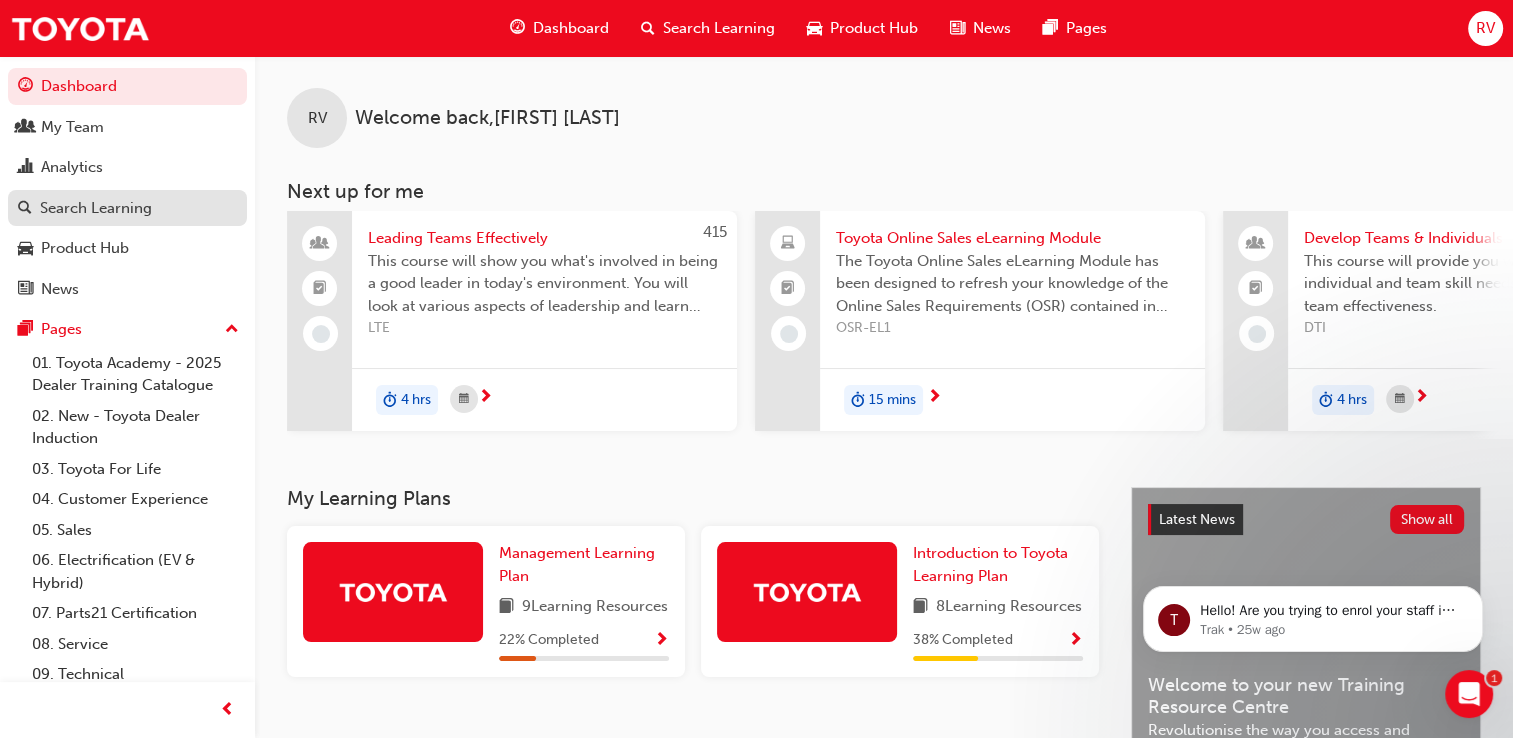 click on "Search Learning" at bounding box center [96, 208] 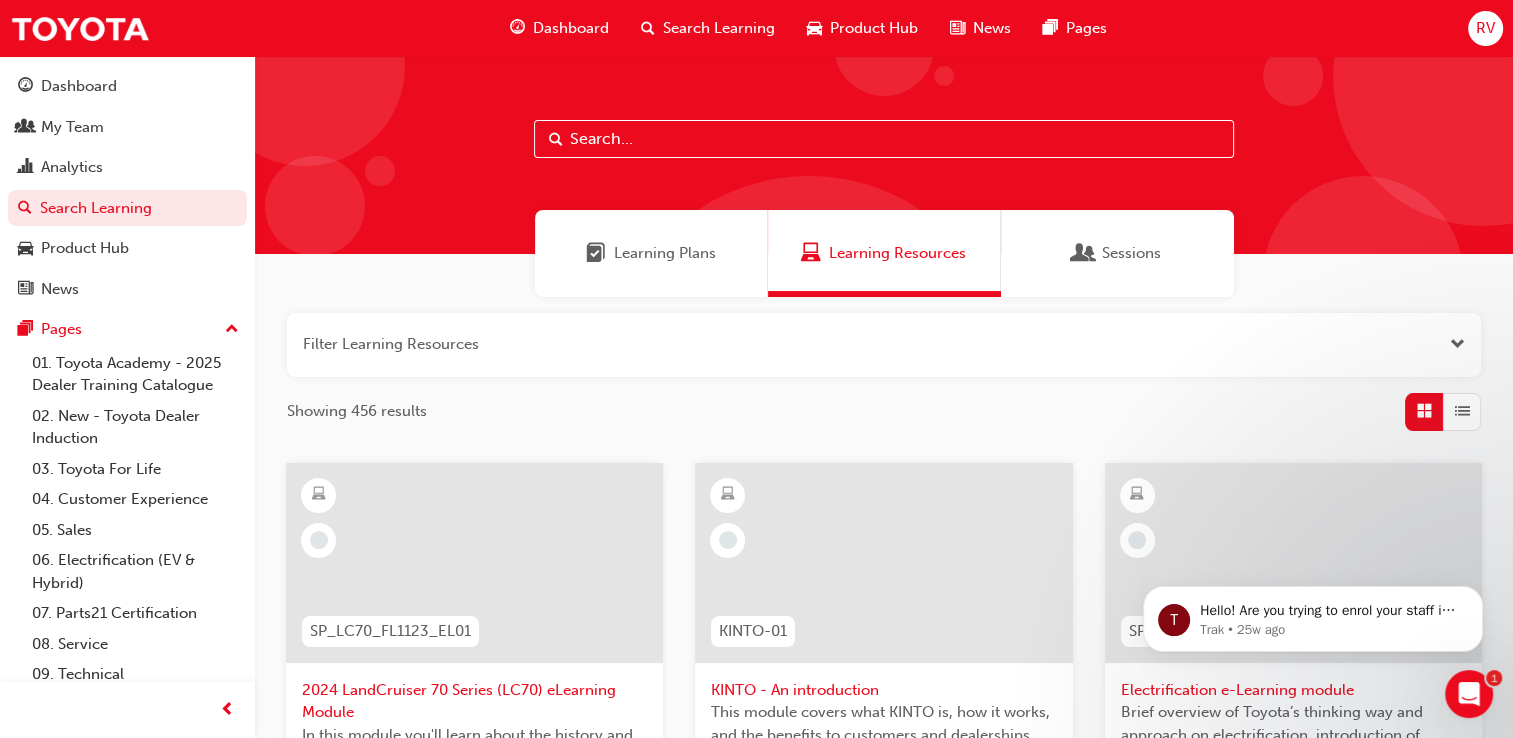 click at bounding box center [884, 139] 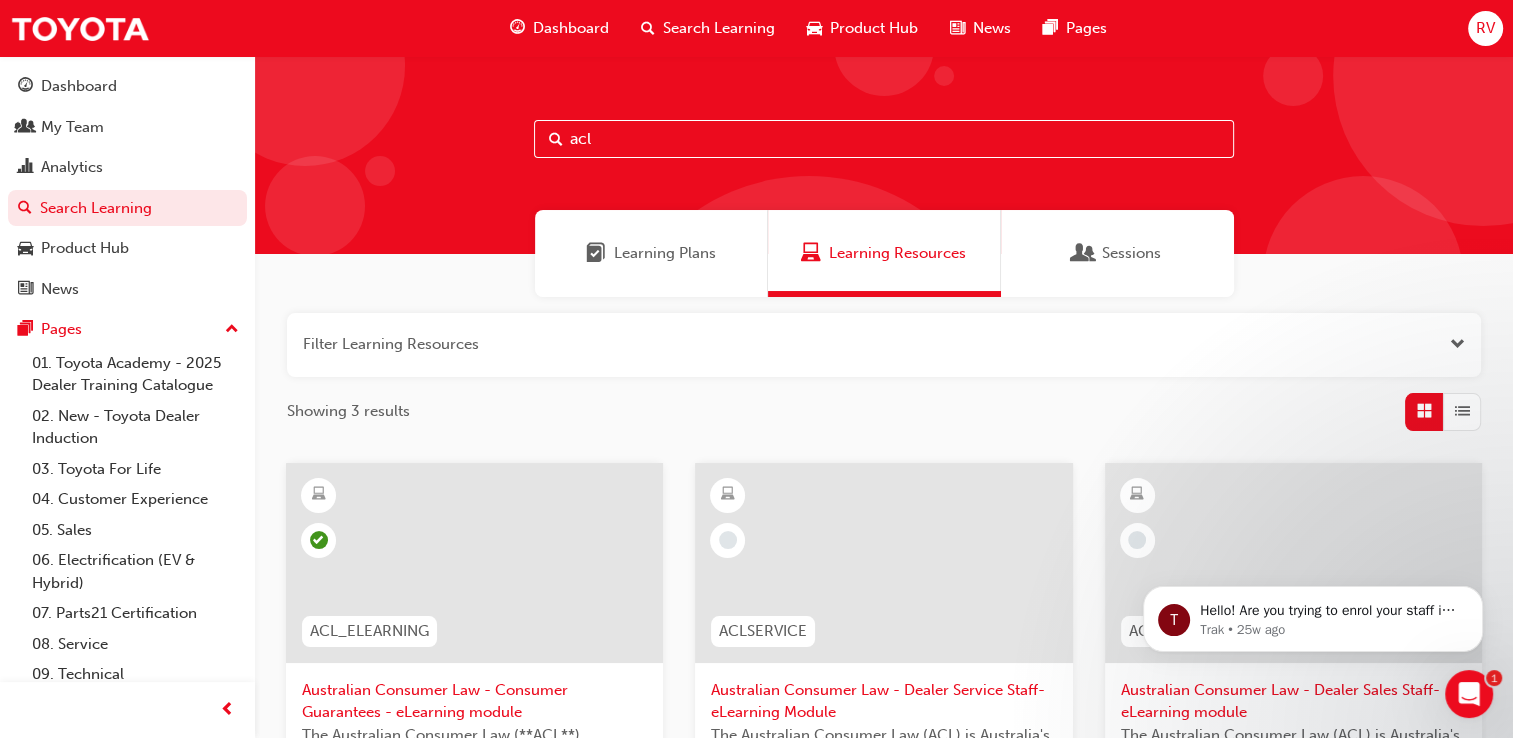 type on "acl" 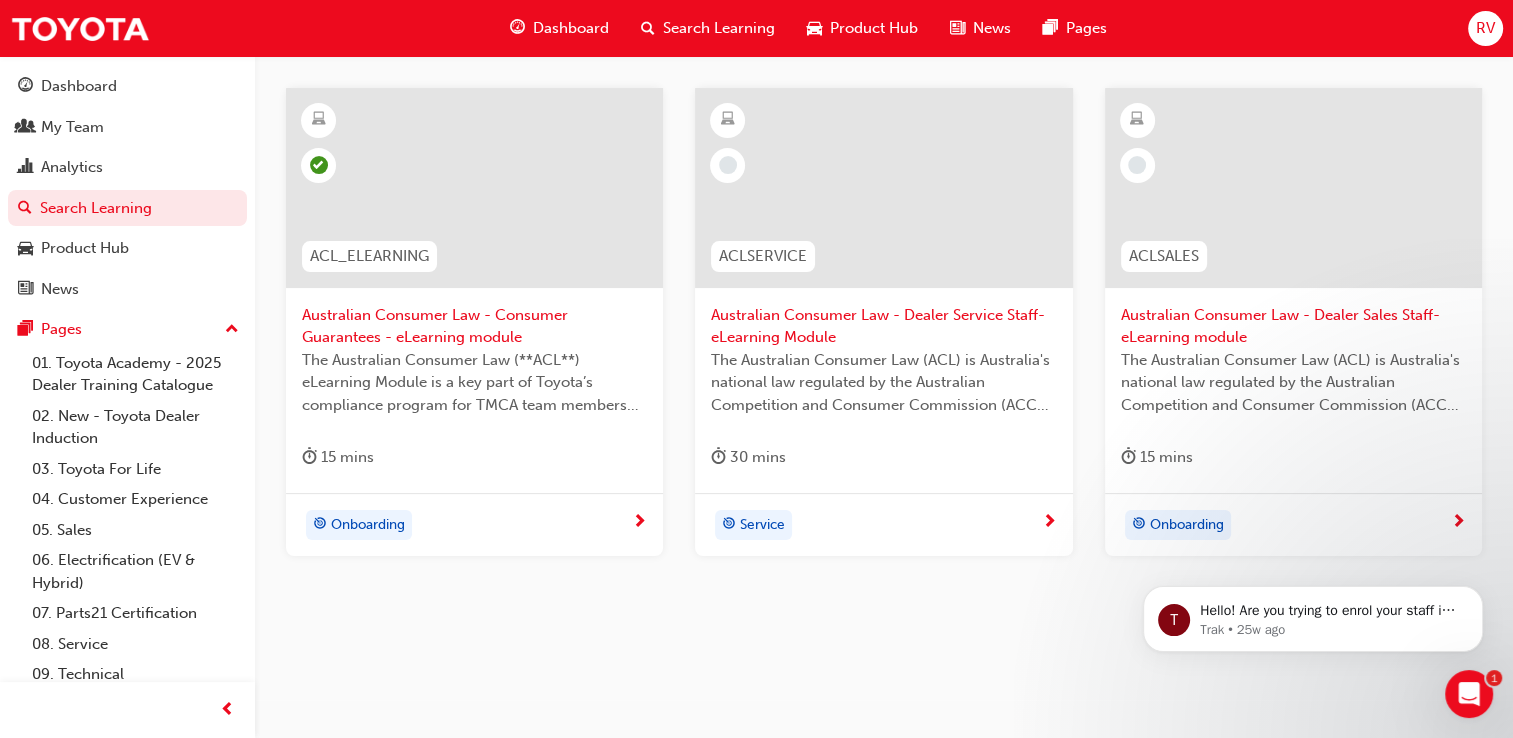 scroll, scrollTop: 386, scrollLeft: 0, axis: vertical 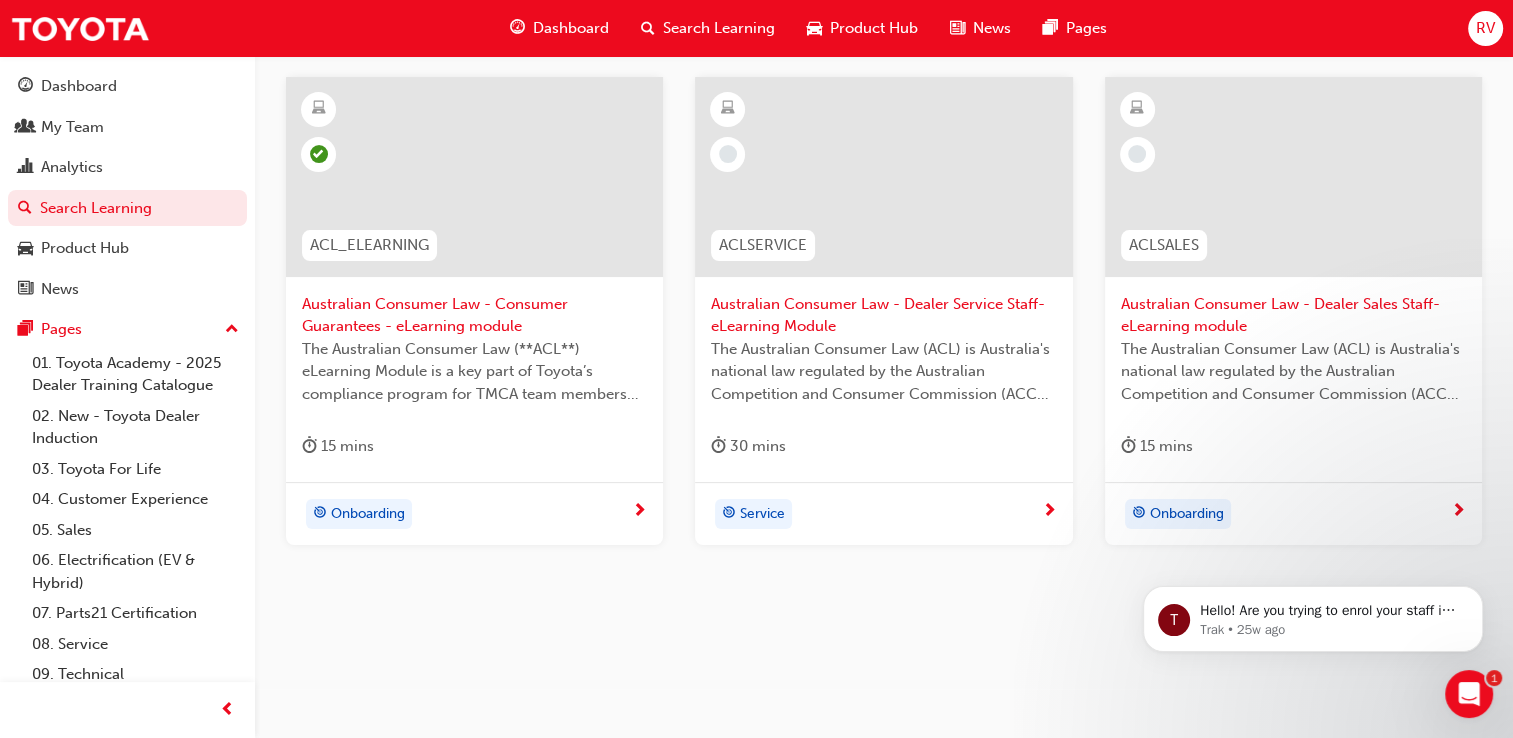 click on "Australian Consumer Law - Consumer Guarantees - eLearning module" at bounding box center [474, 315] 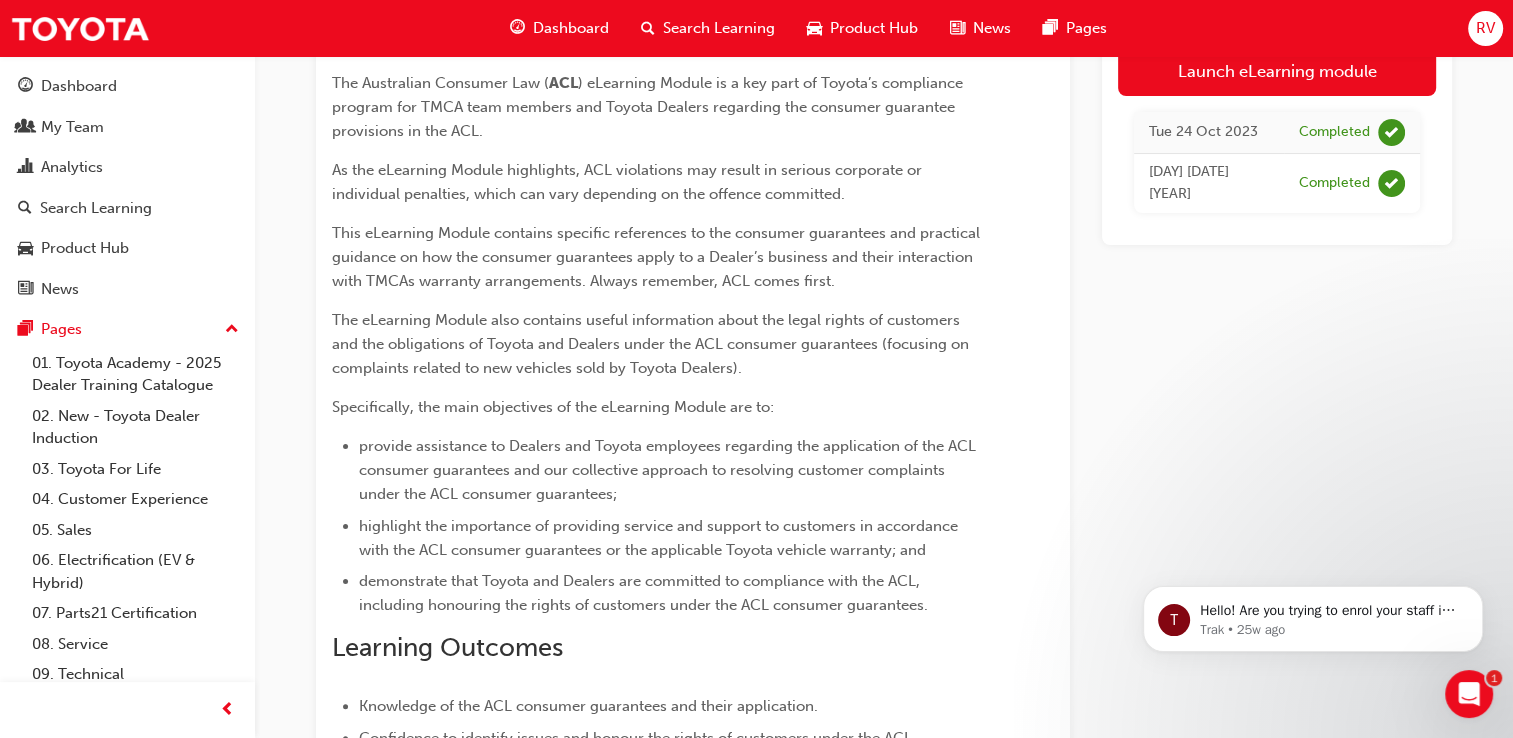 scroll, scrollTop: 169, scrollLeft: 0, axis: vertical 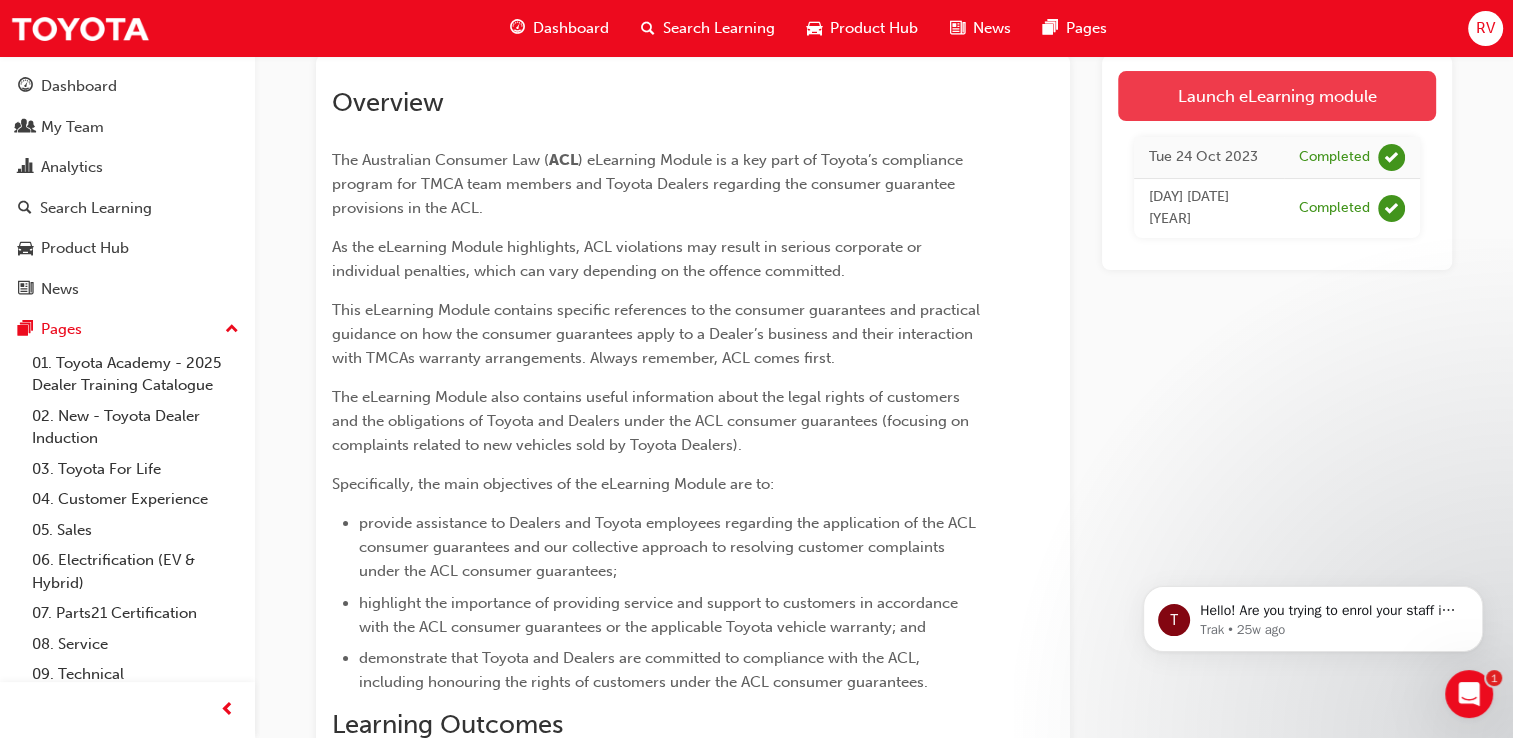 click on "Launch eLearning module" at bounding box center (1277, 96) 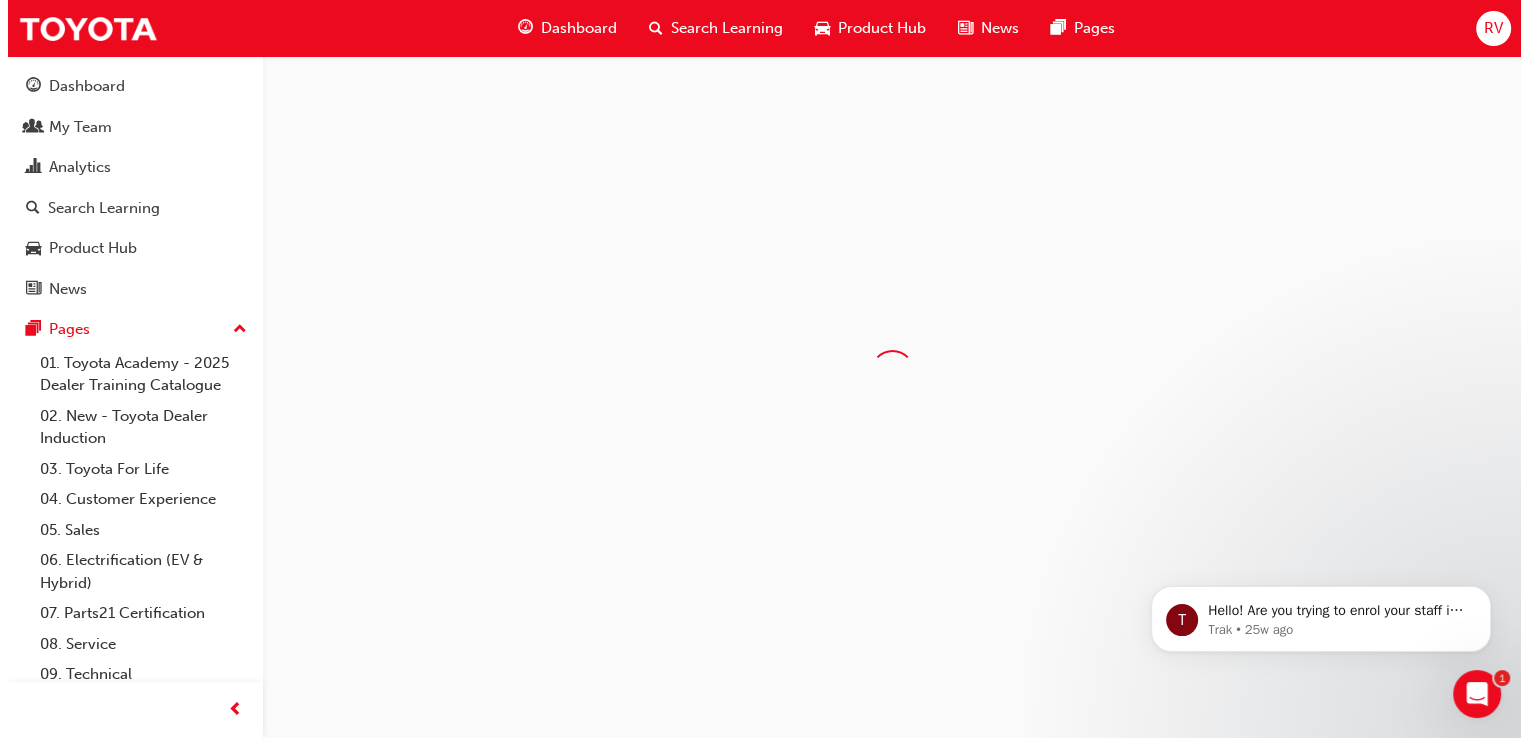scroll, scrollTop: 0, scrollLeft: 0, axis: both 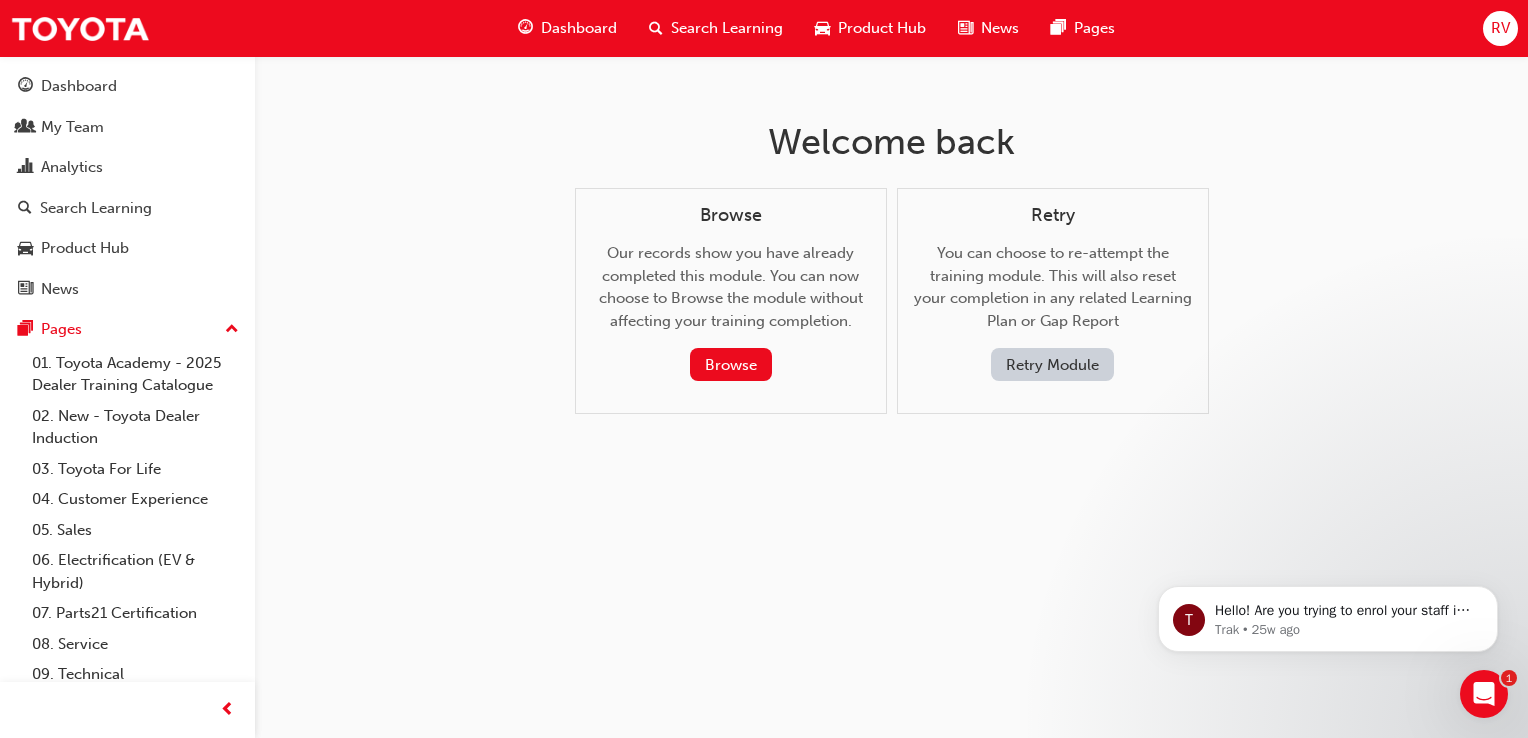 click on "Retry Module" at bounding box center [1052, 364] 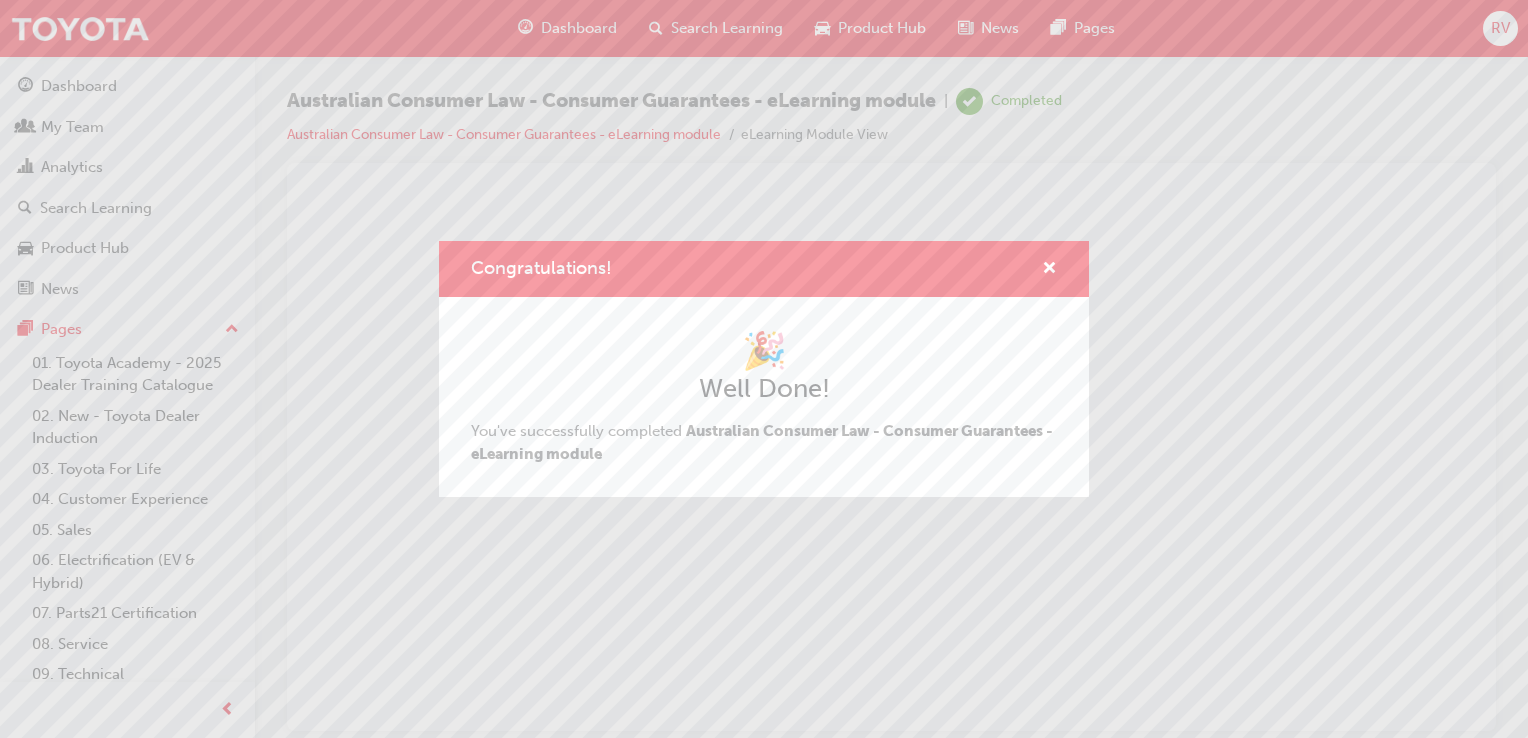 scroll, scrollTop: 0, scrollLeft: 0, axis: both 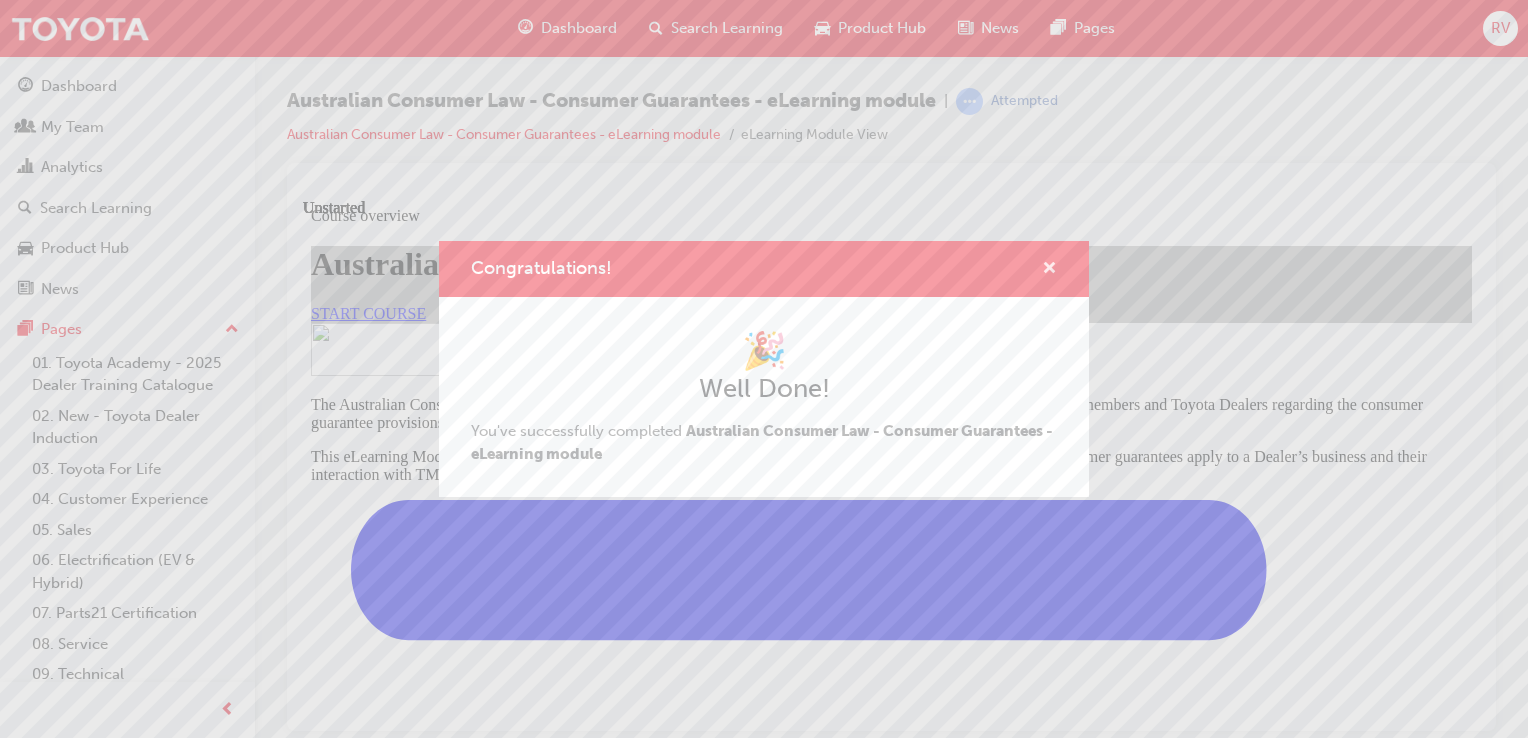 drag, startPoint x: 1061, startPoint y: 262, endPoint x: 1048, endPoint y: 265, distance: 13.341664 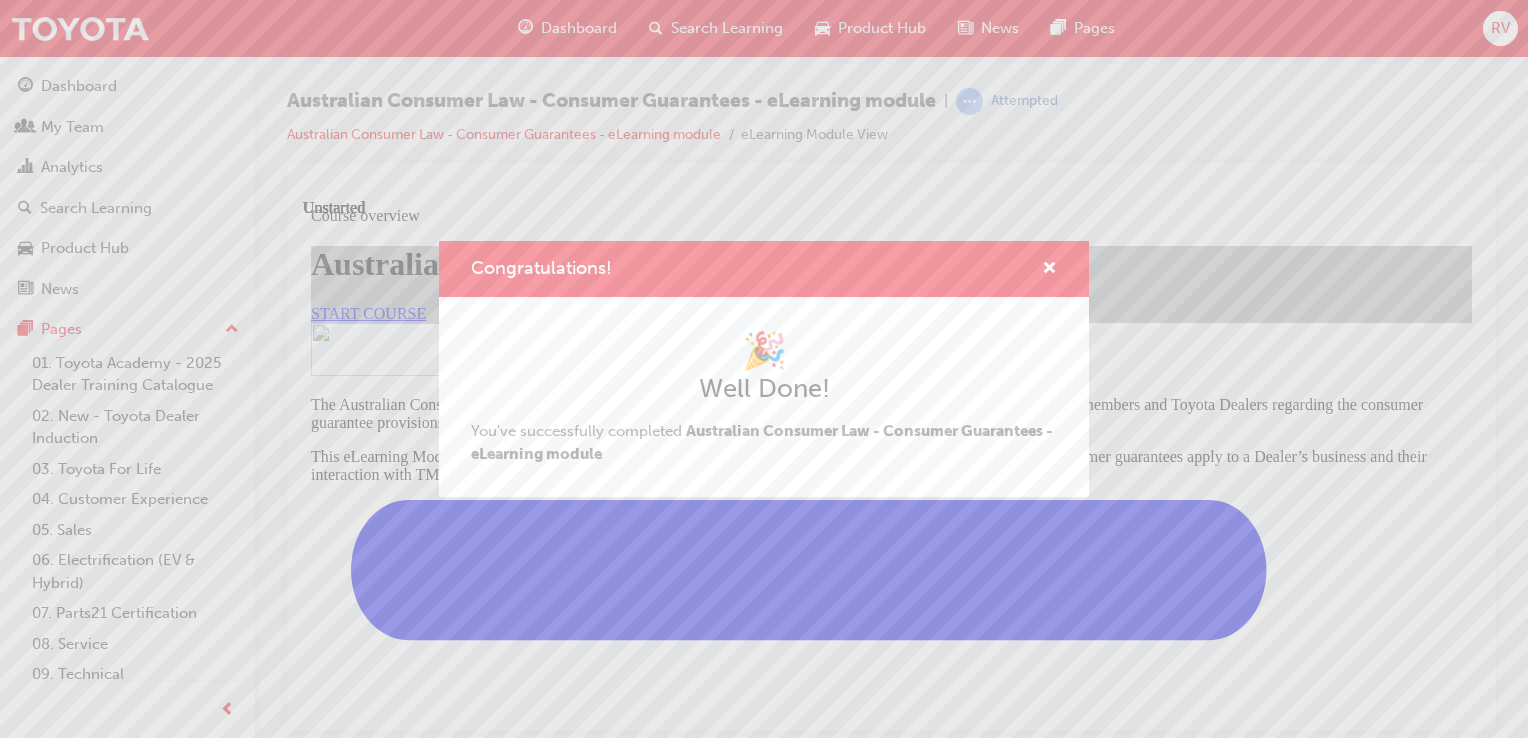 click at bounding box center (1041, 269) 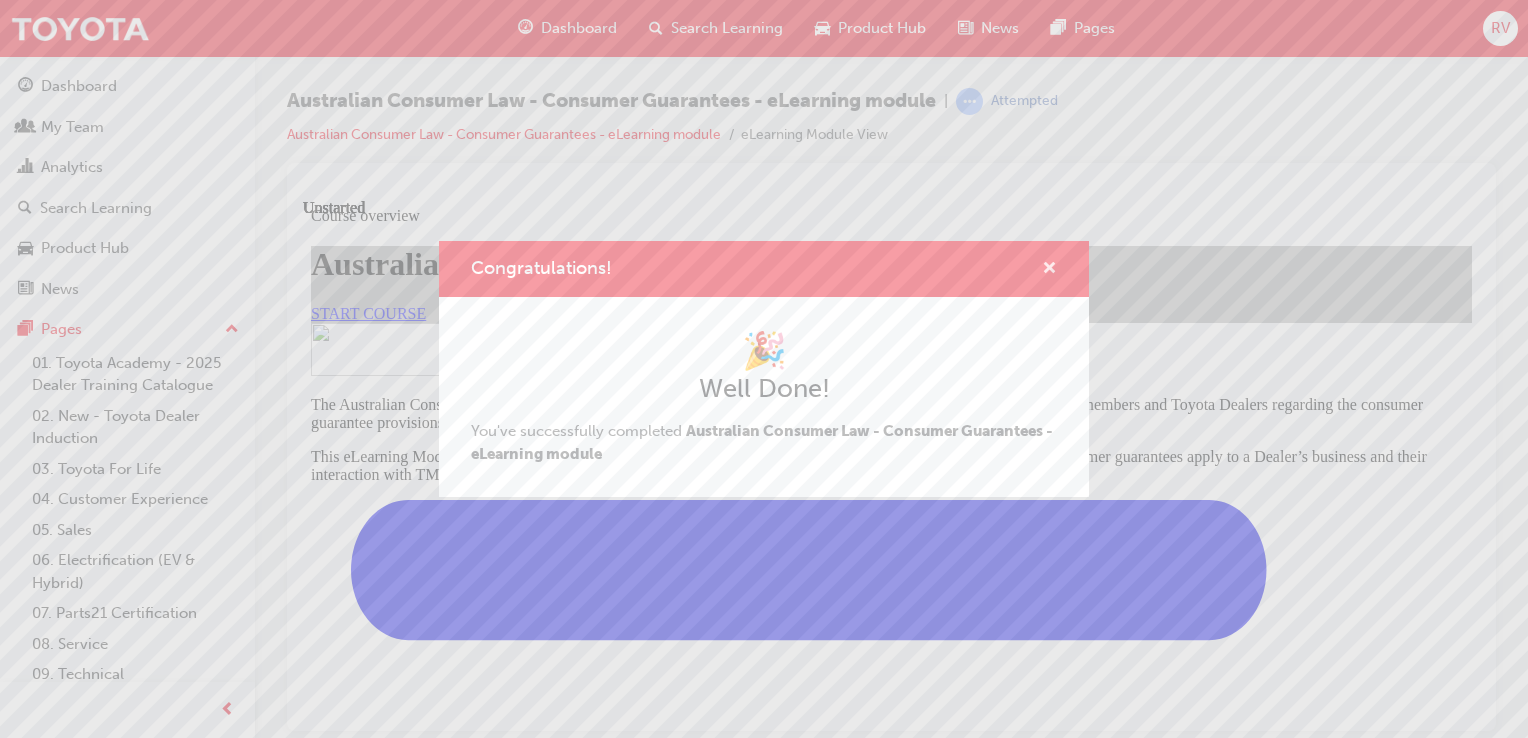 click at bounding box center [1049, 269] 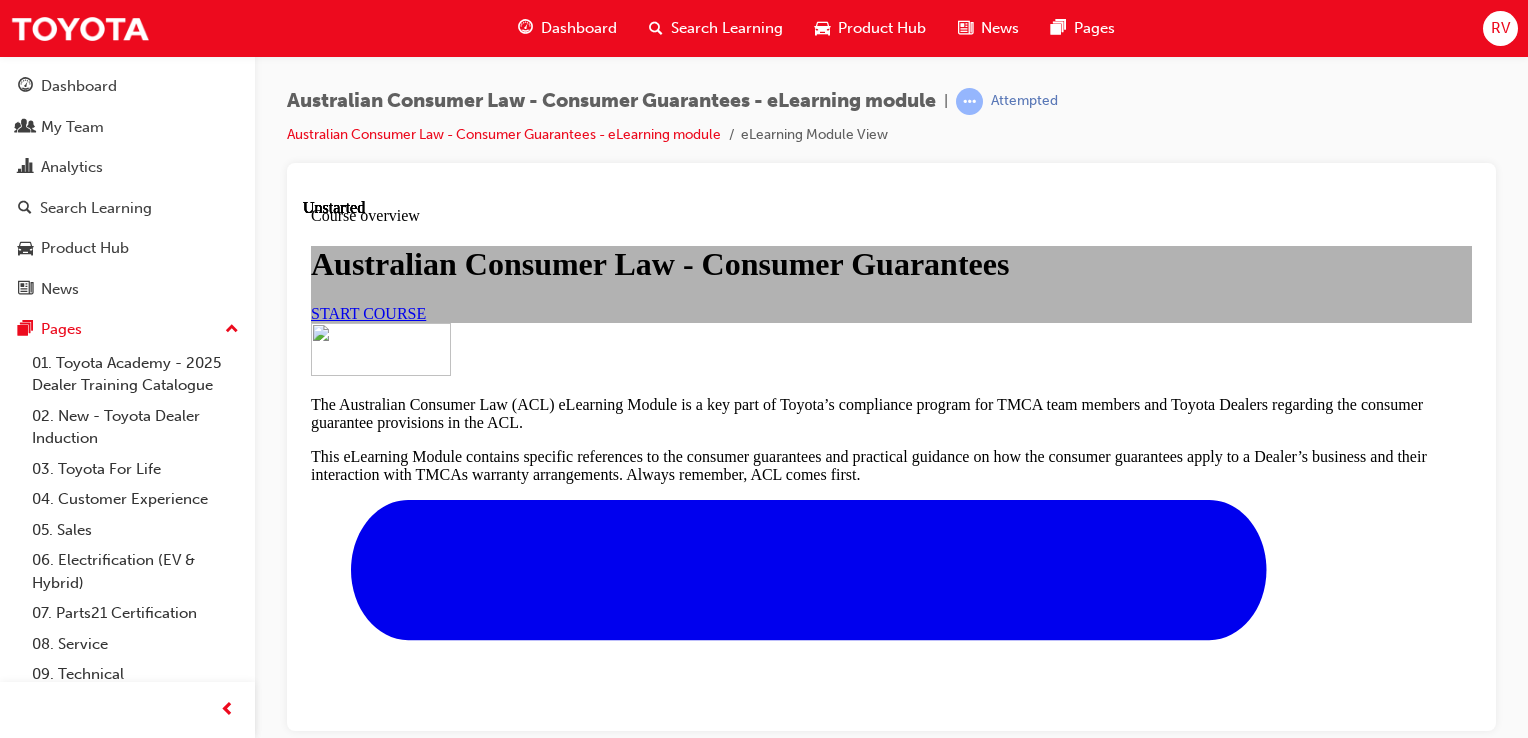 click on "START COURSE" at bounding box center (368, 312) 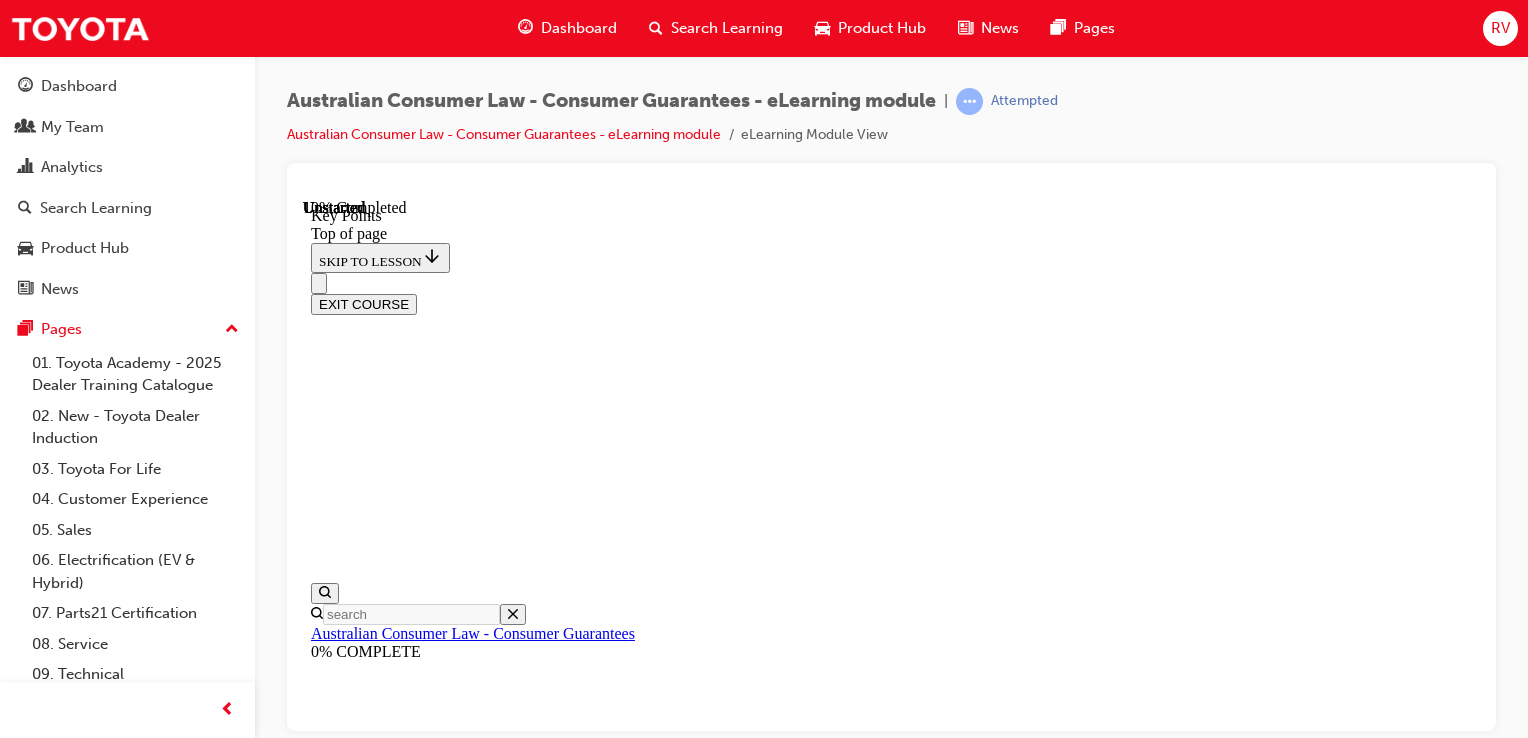 scroll, scrollTop: 962, scrollLeft: 0, axis: vertical 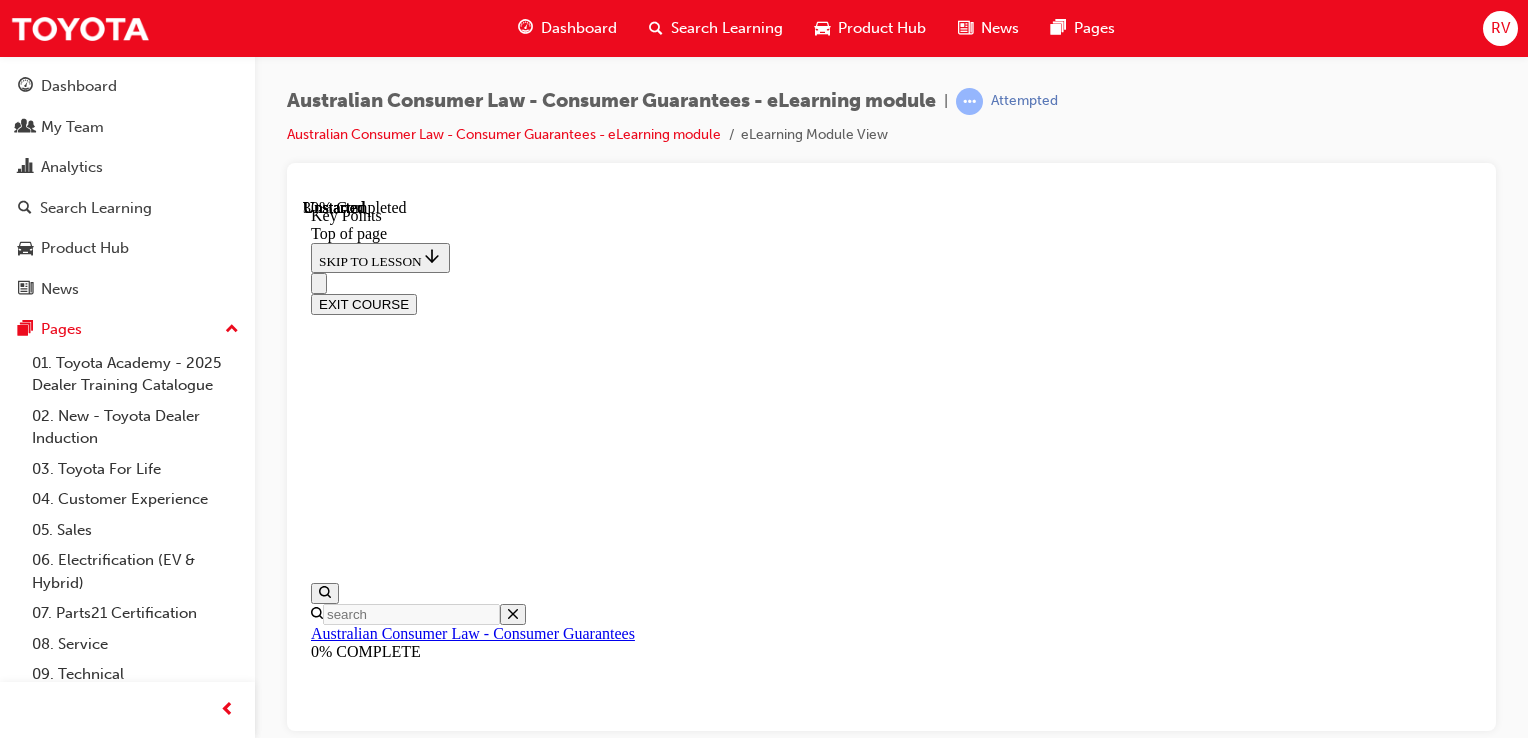 click on "CONTINUE" at bounding box center [353, 9596] 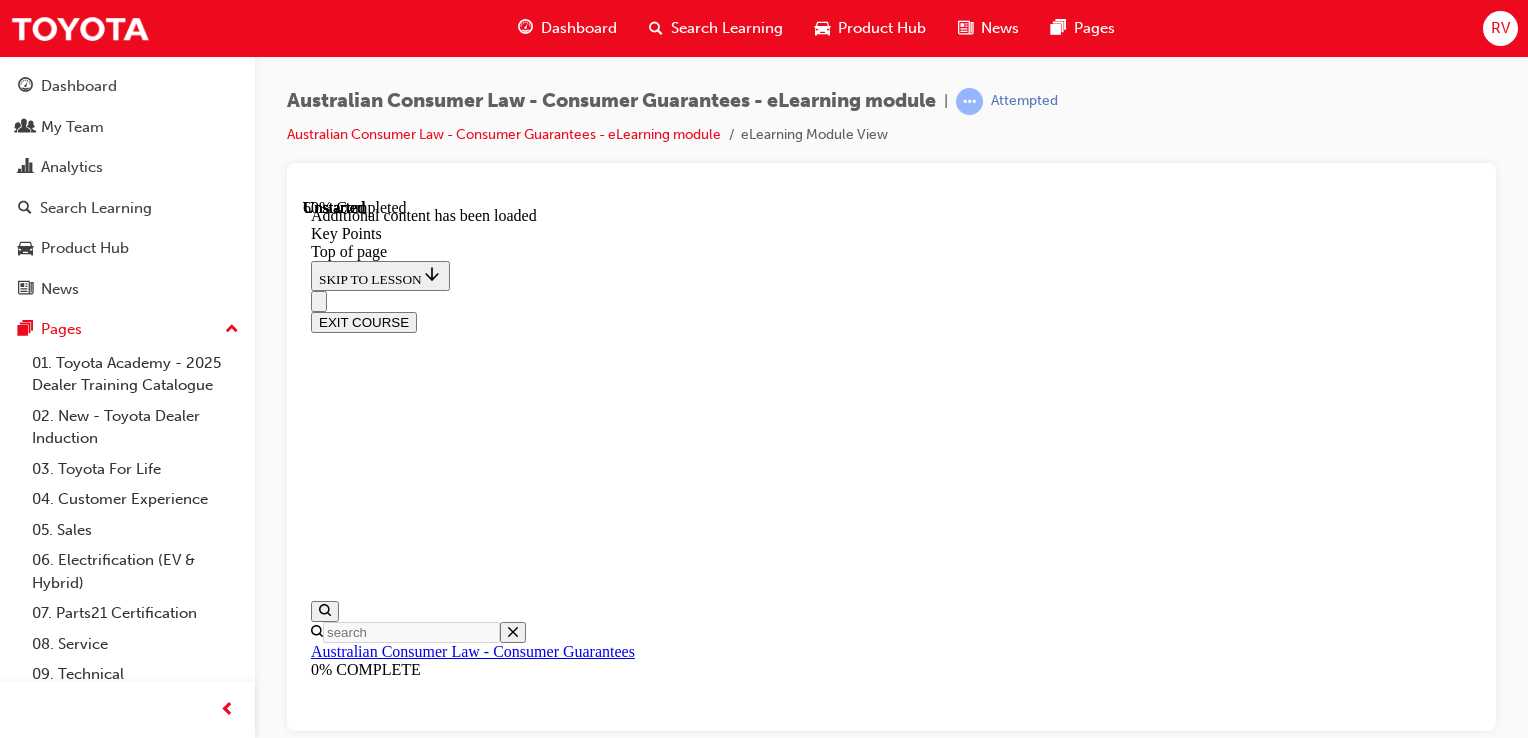 scroll, scrollTop: 2840, scrollLeft: 0, axis: vertical 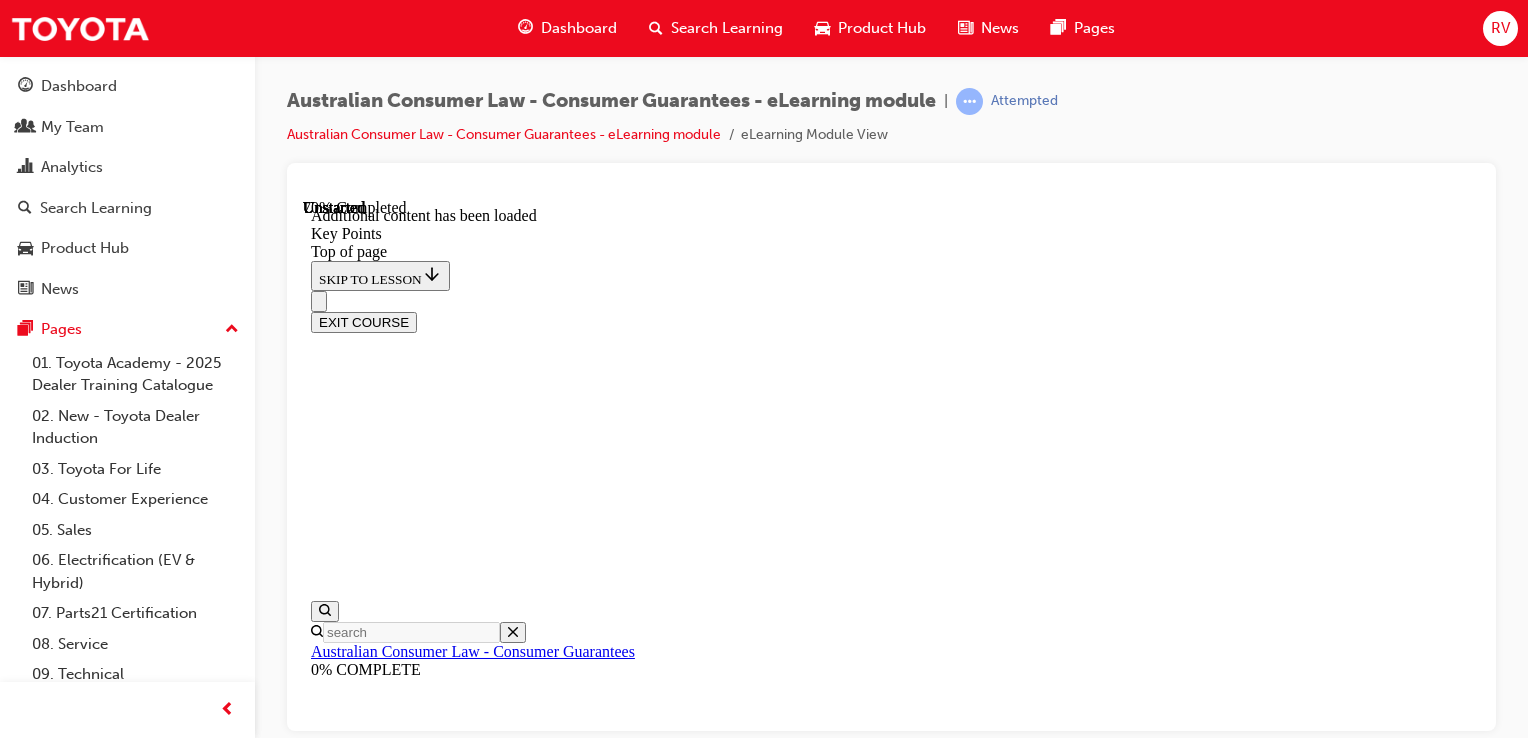 click on "CONTINUE" at bounding box center (353, 16521) 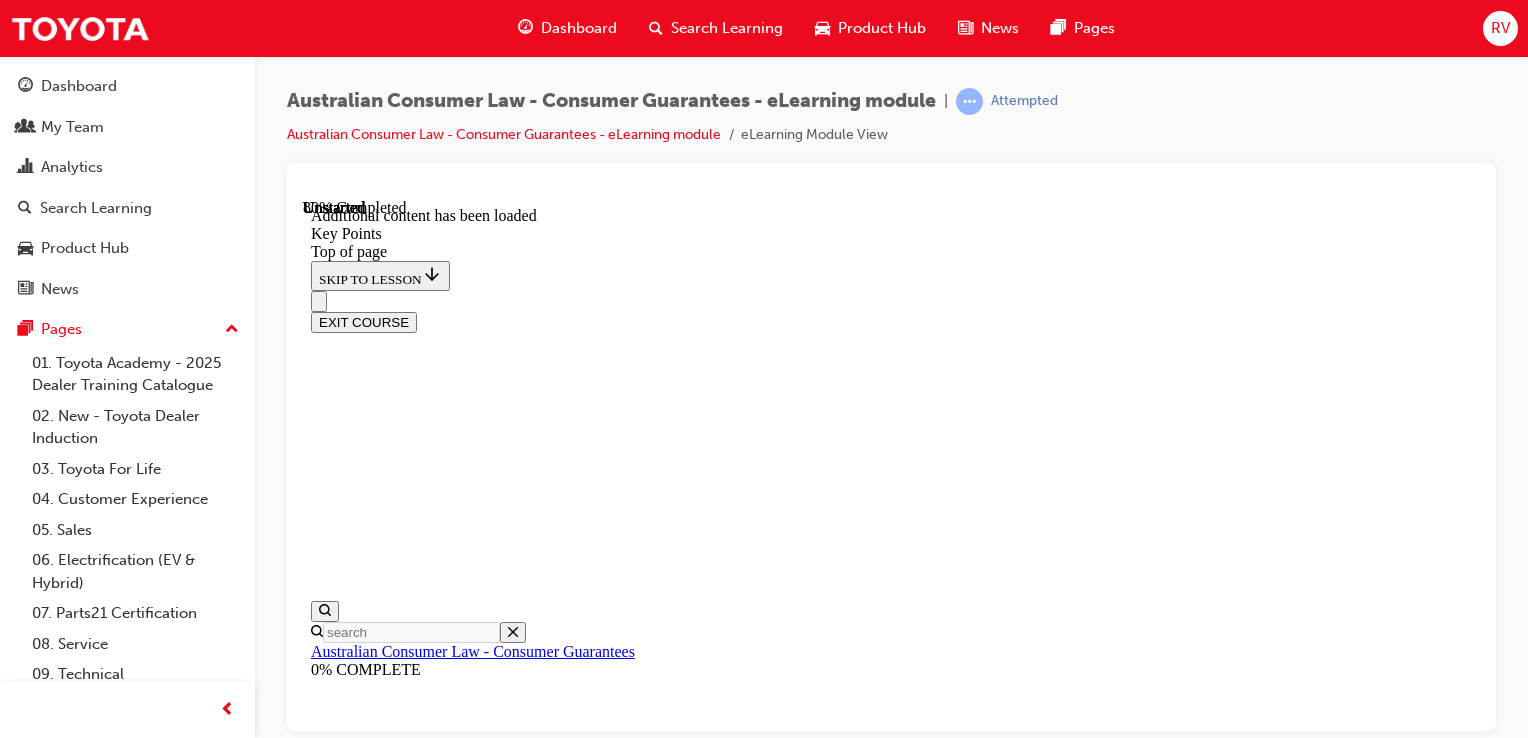 click on "START" at bounding box center [339, 16730] 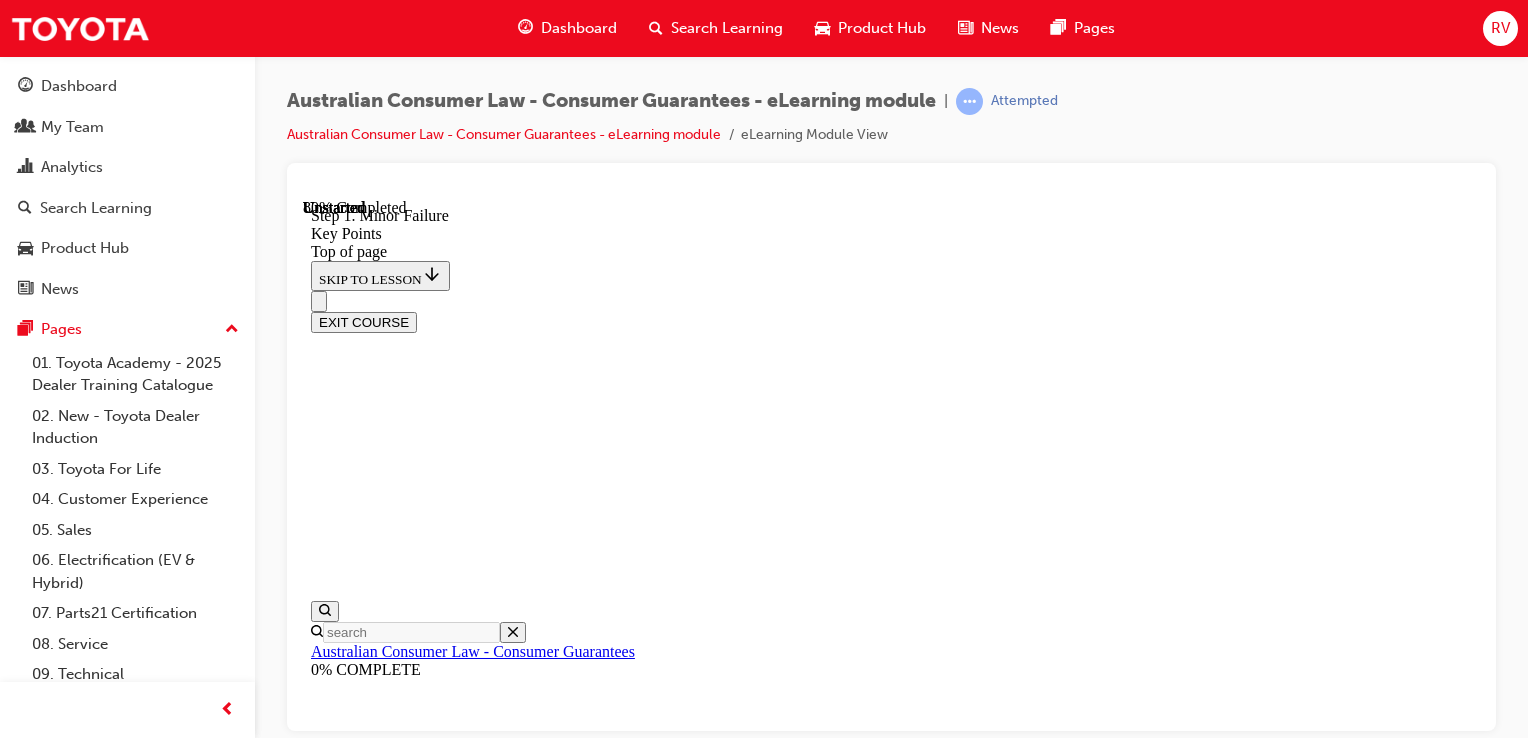 scroll, scrollTop: 4065, scrollLeft: 0, axis: vertical 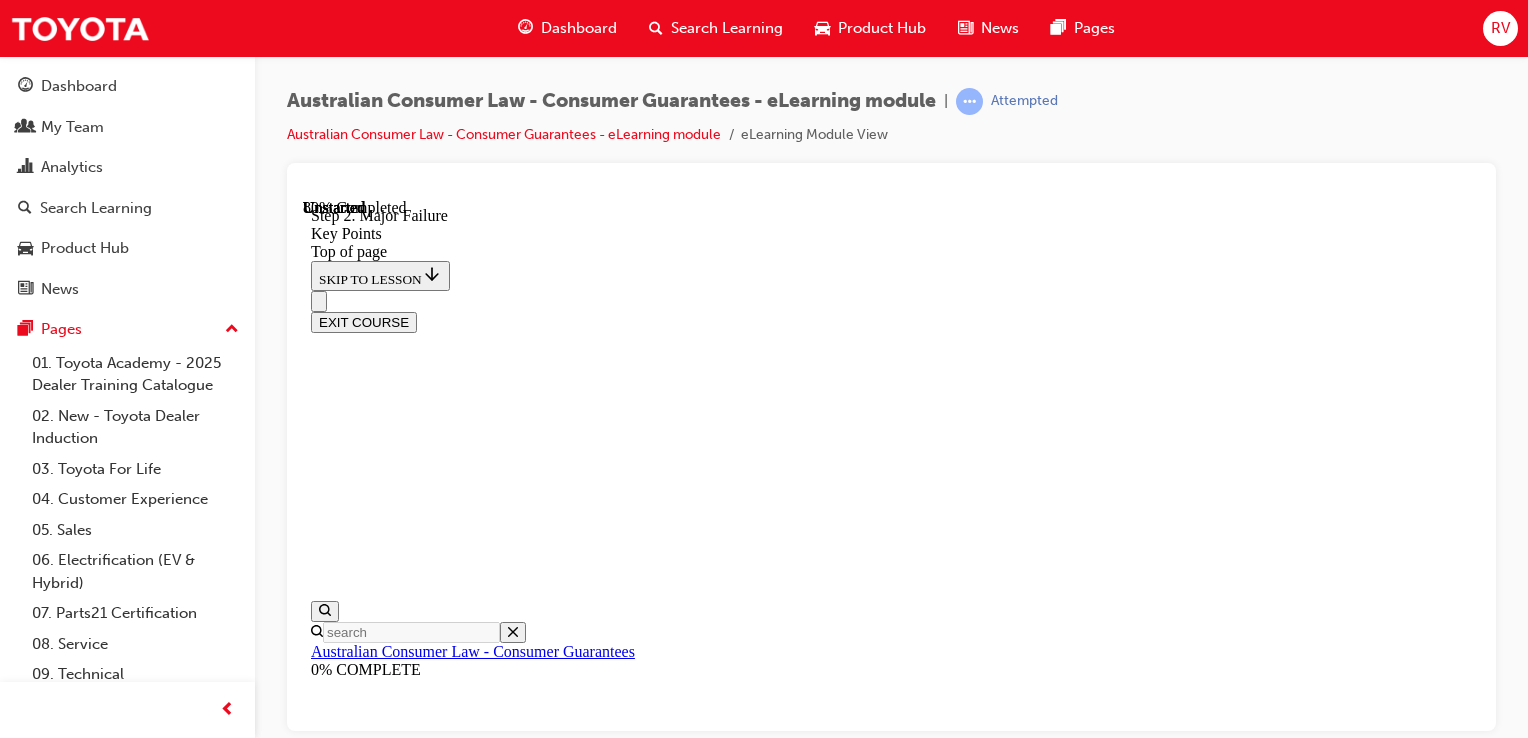 click at bounding box center (335, 16538) 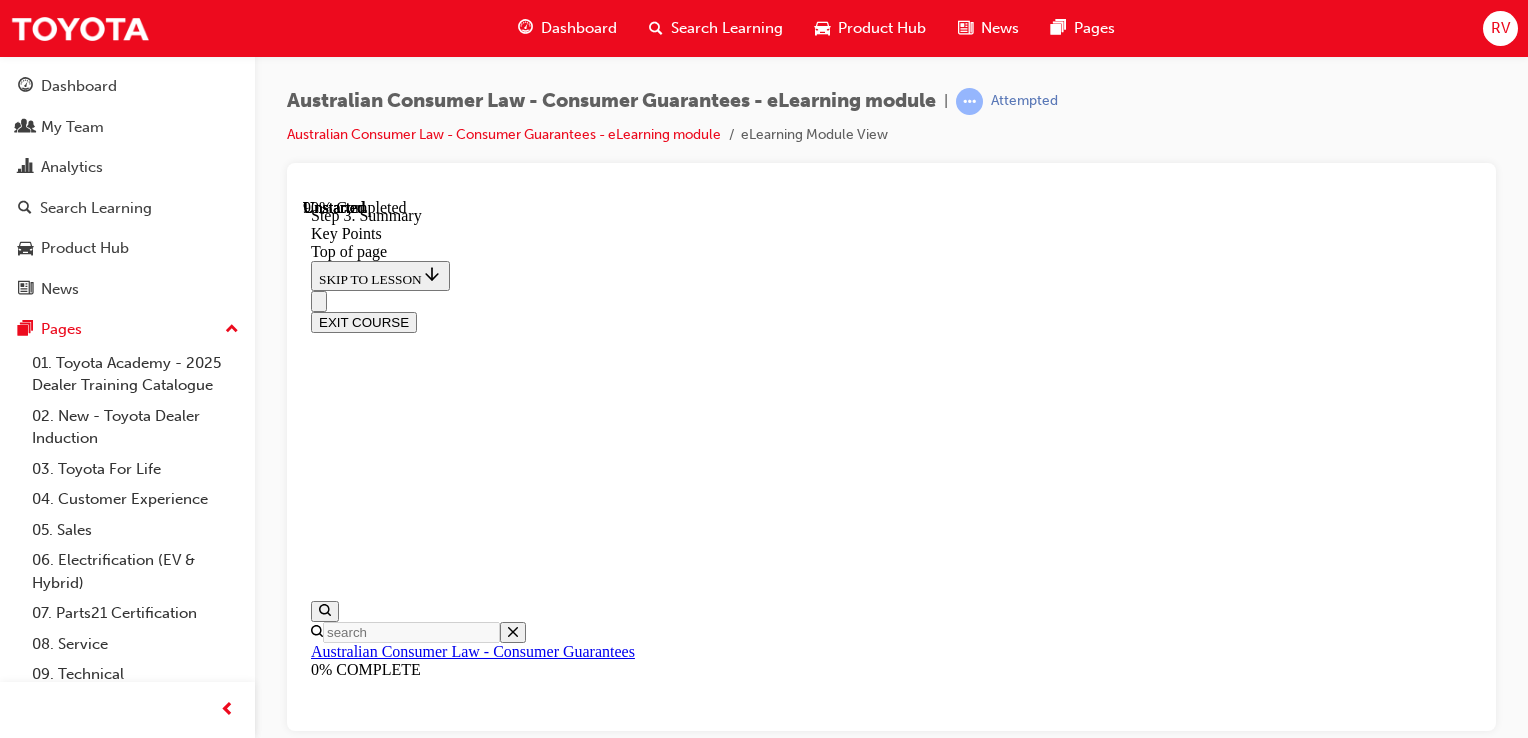 scroll, scrollTop: 3467, scrollLeft: 0, axis: vertical 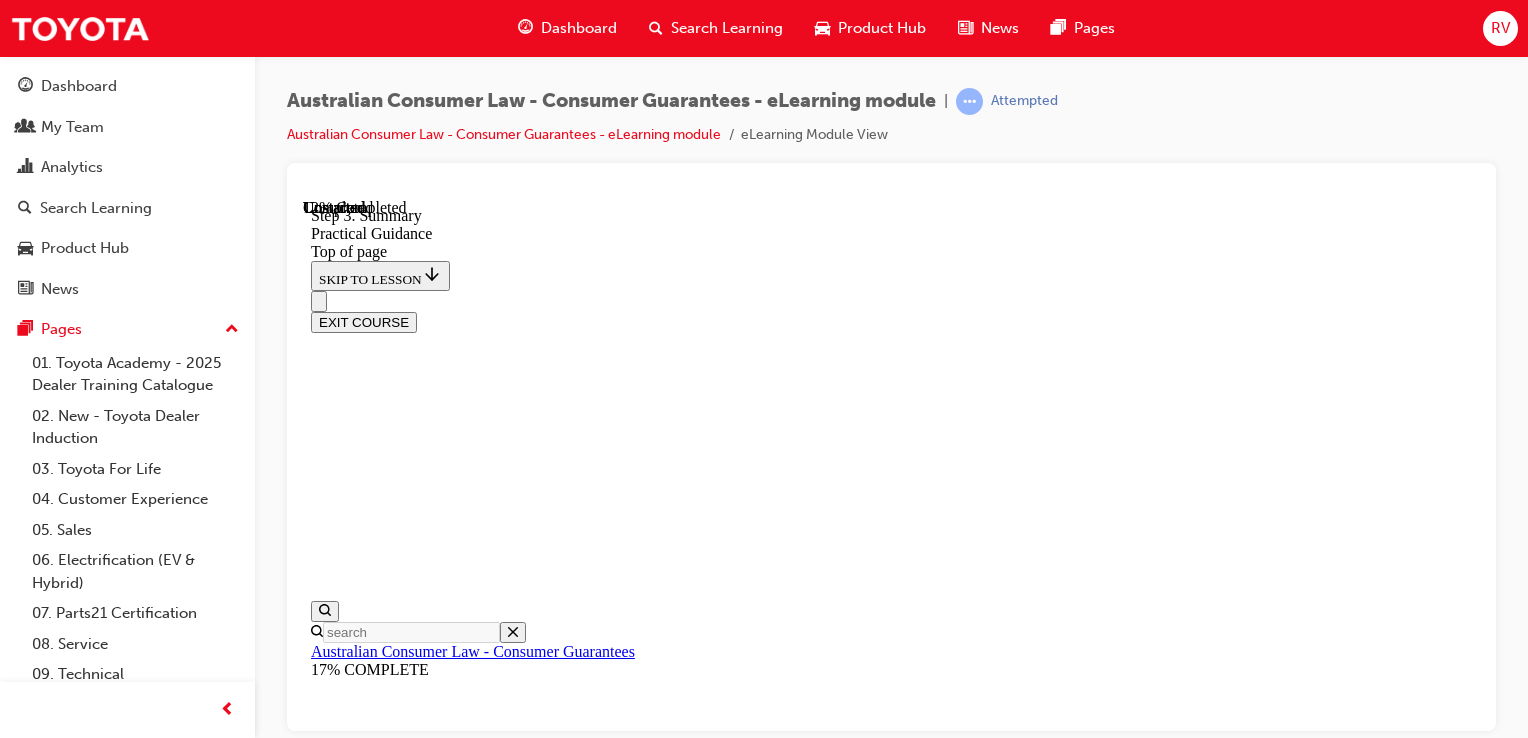 drag, startPoint x: 712, startPoint y: 288, endPoint x: 725, endPoint y: 340, distance: 53.600372 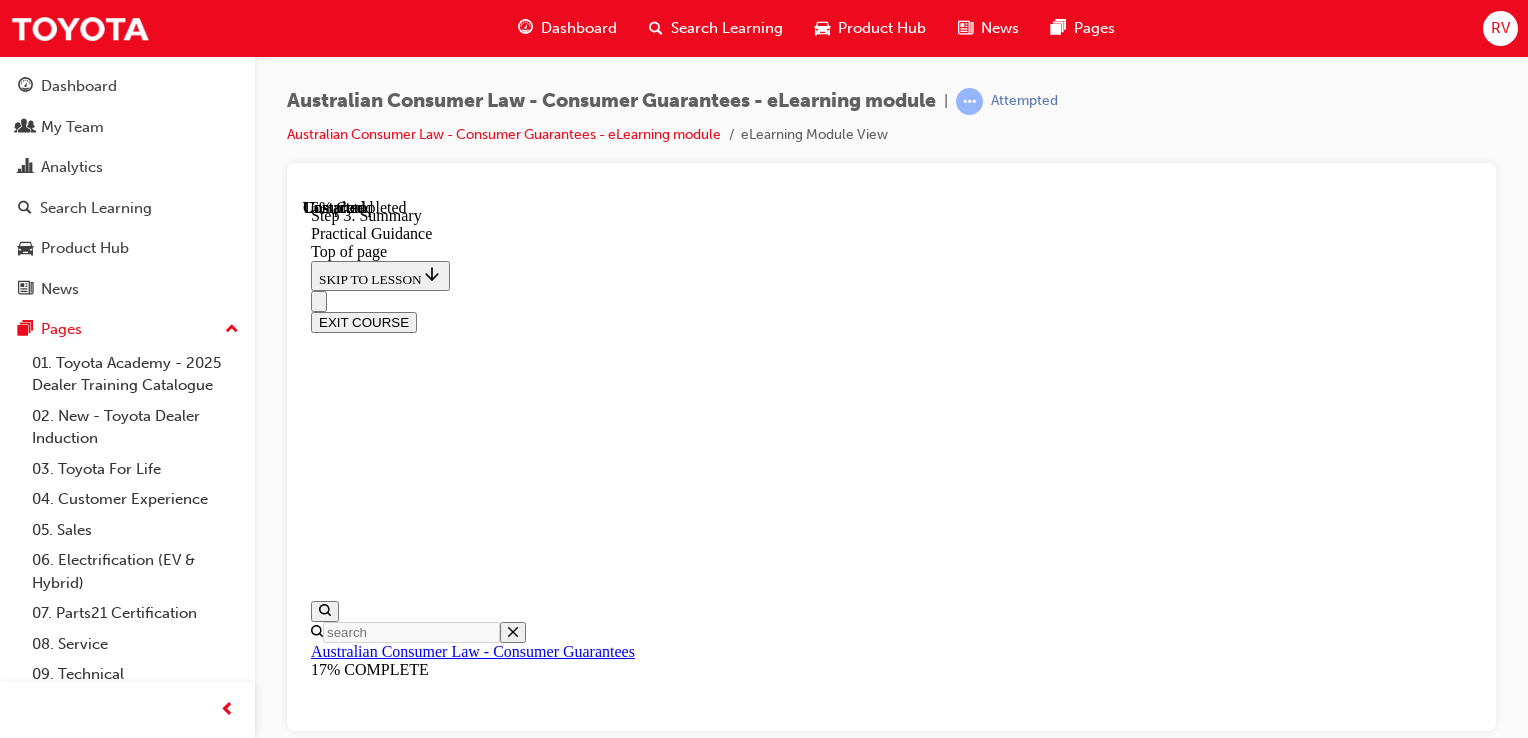 click on "CONTINUE" at bounding box center (353, 9769) 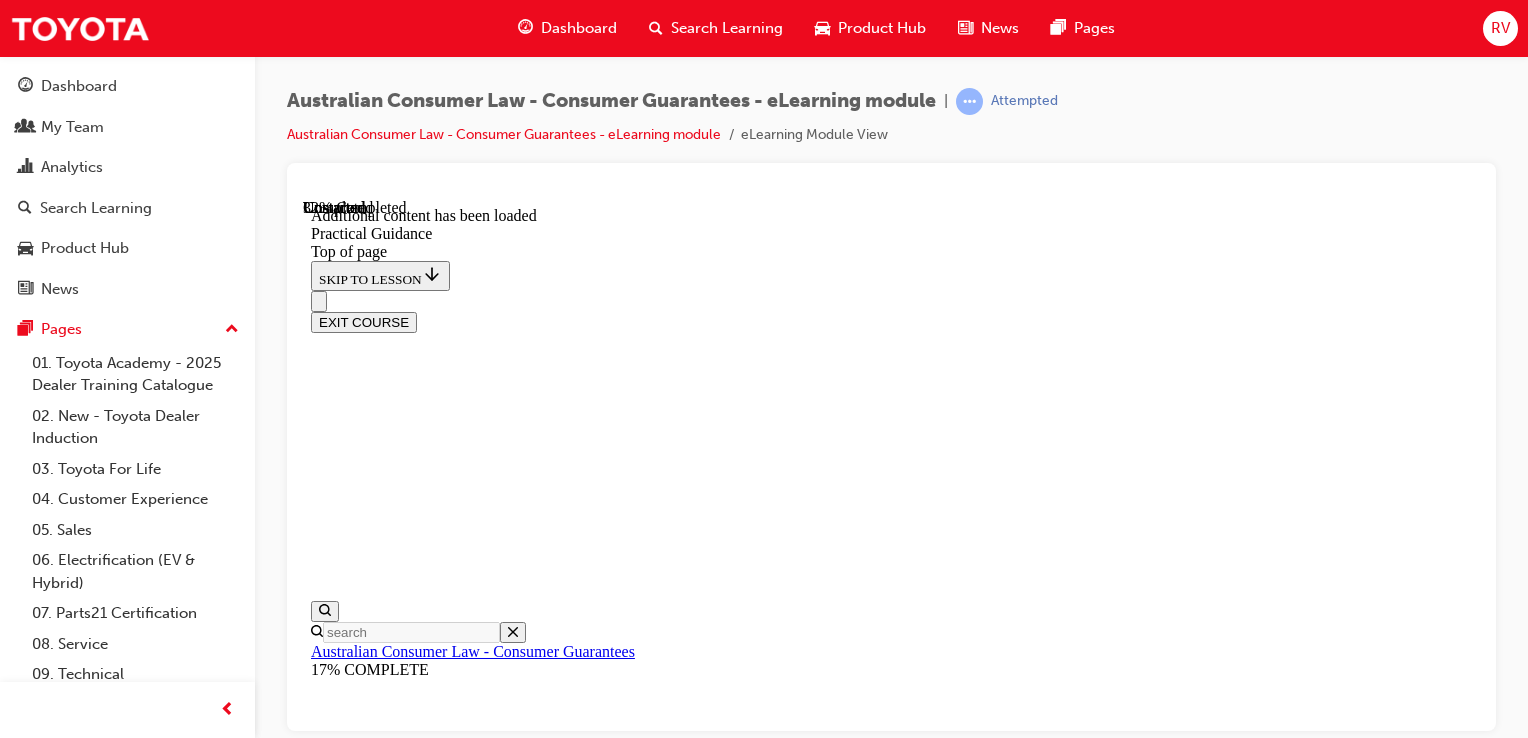 click on "CONTINUE" at bounding box center (353, 17588) 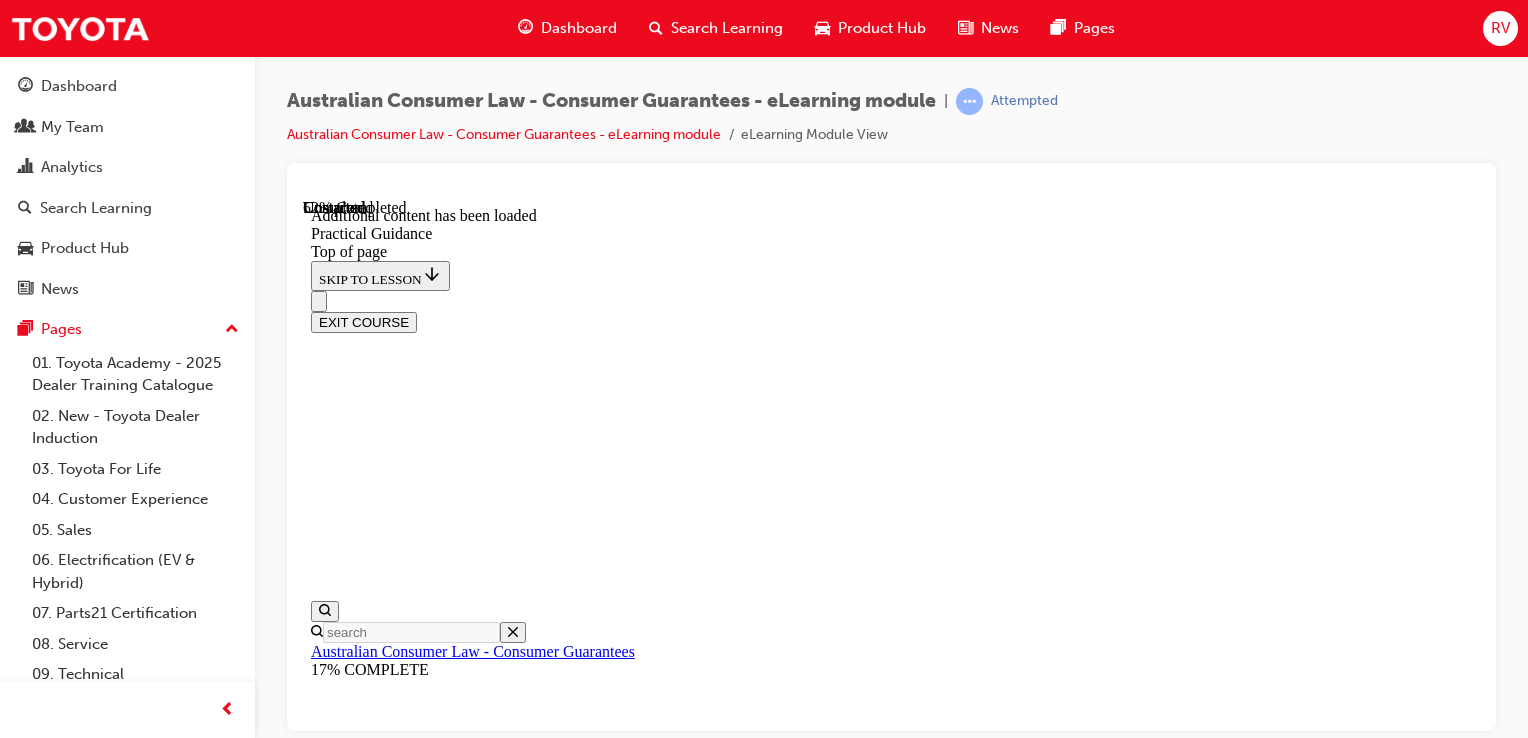 scroll, scrollTop: 3243, scrollLeft: 0, axis: vertical 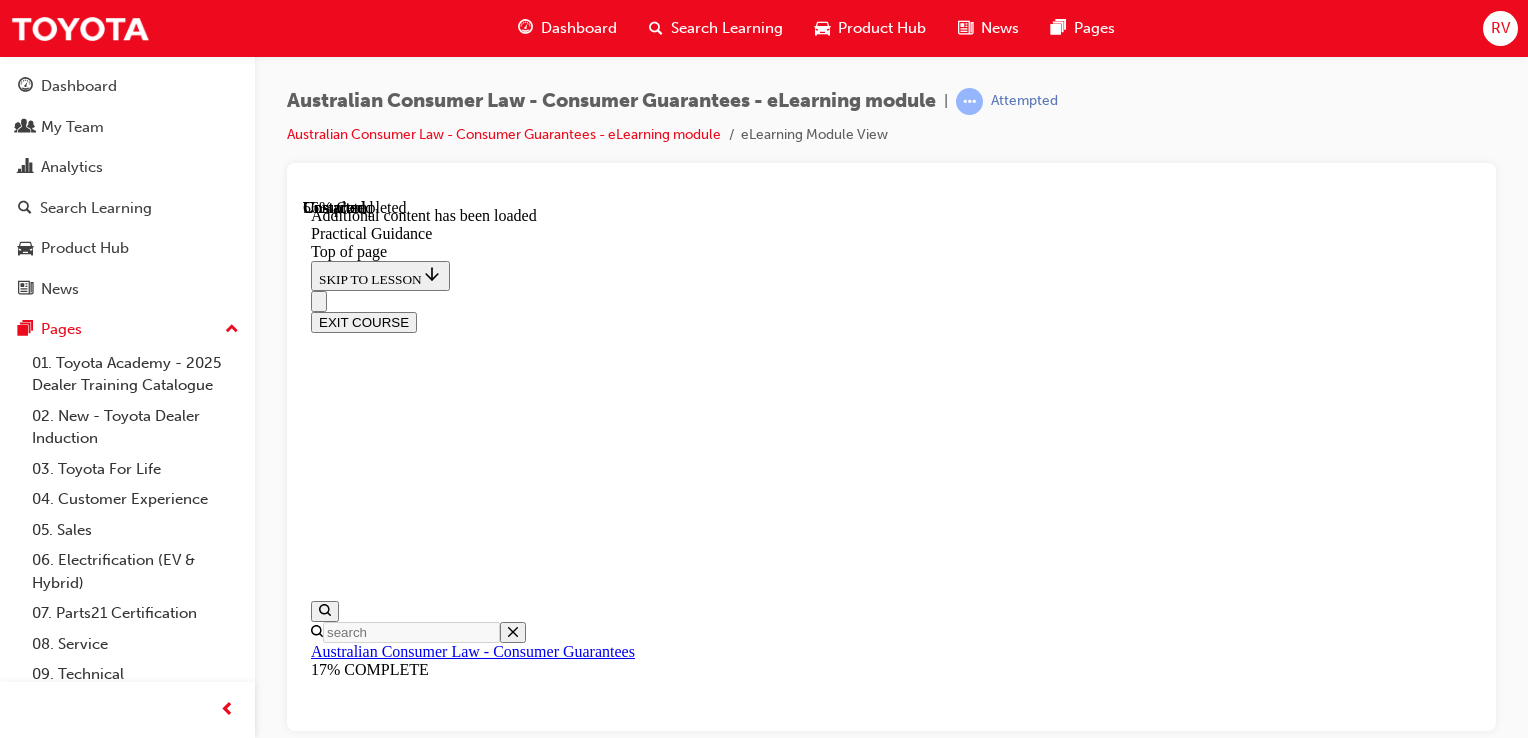 click on "CONTINUE" at bounding box center [353, 18334] 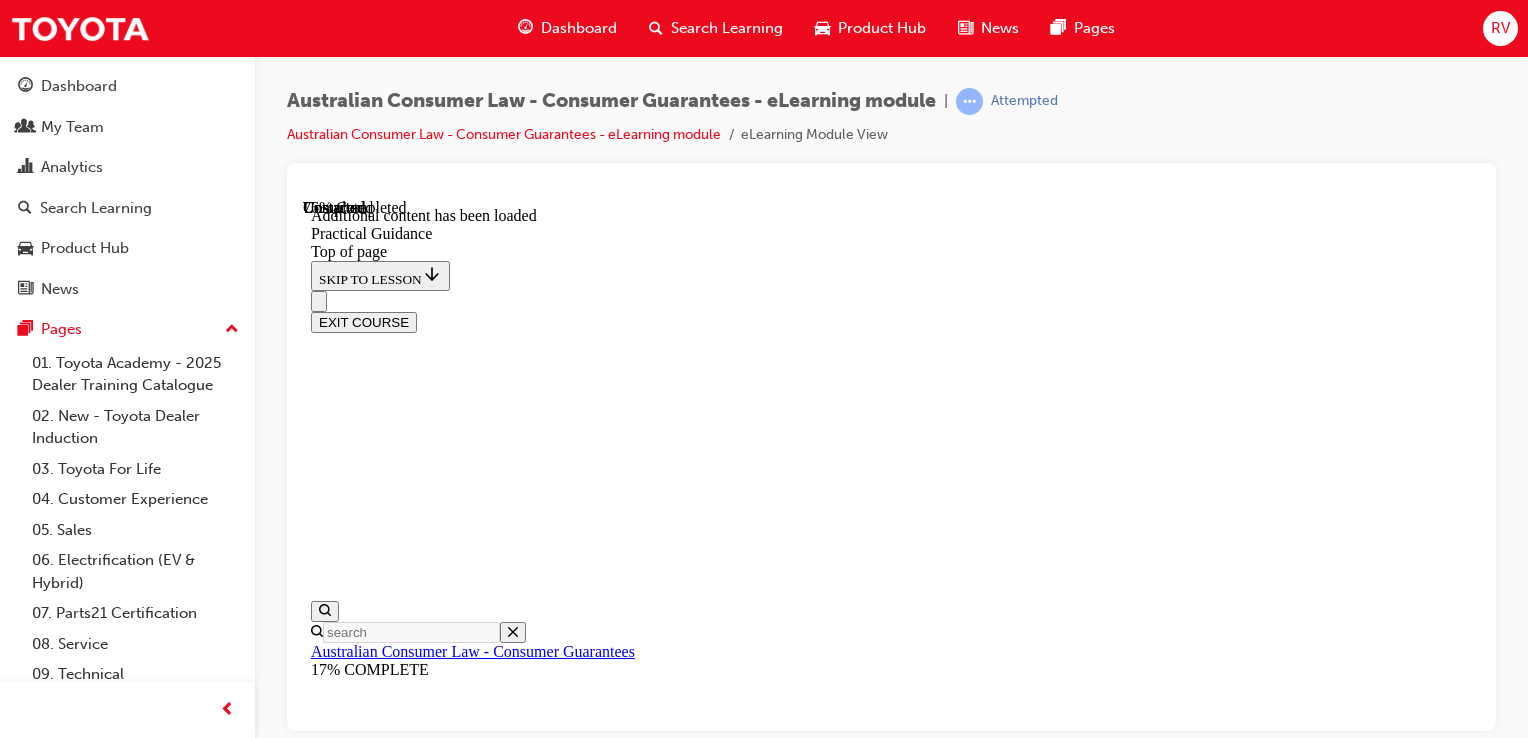 click on "CONTINUE" at bounding box center (353, 24838) 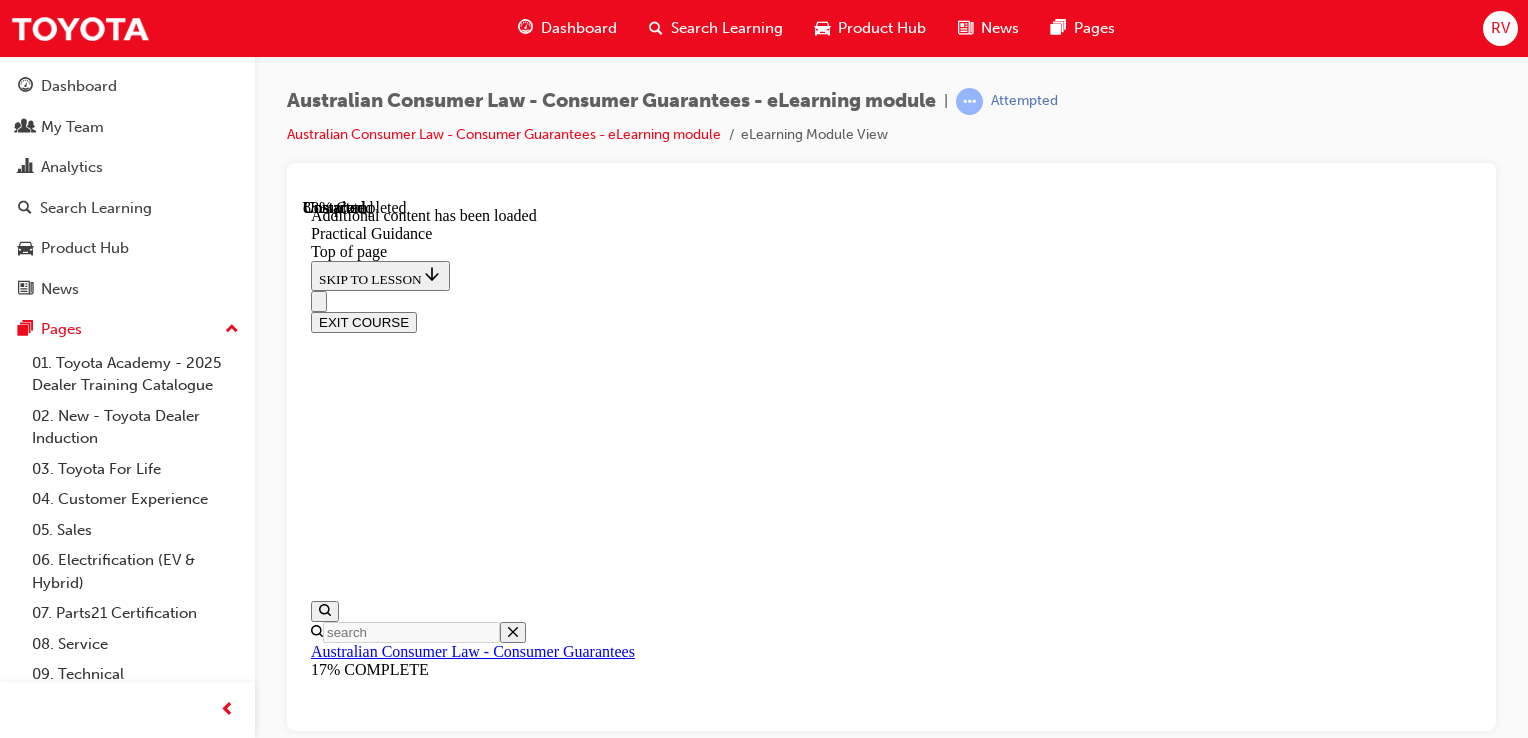 click on "CONTINUE" at bounding box center (353, 25292) 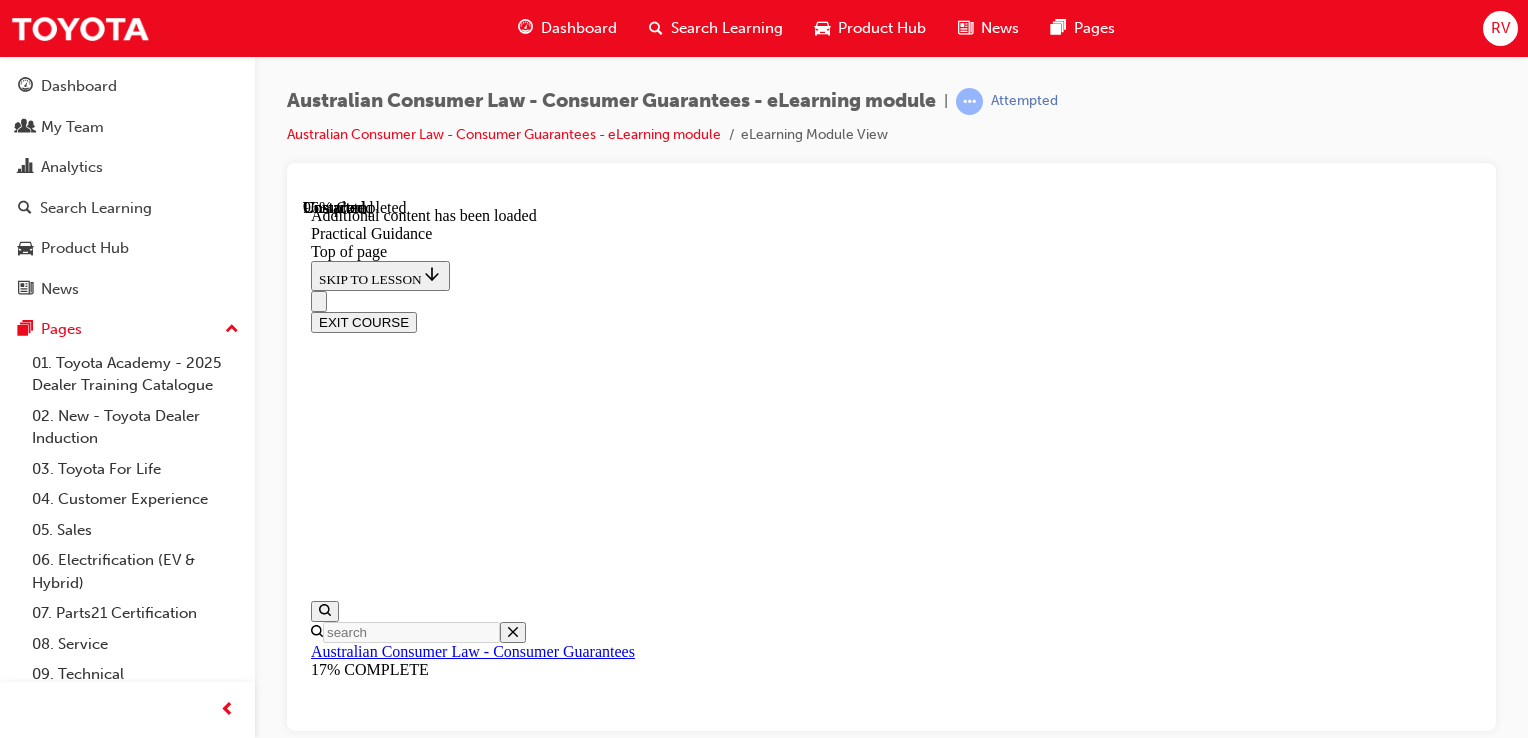 scroll, scrollTop: 5596, scrollLeft: 0, axis: vertical 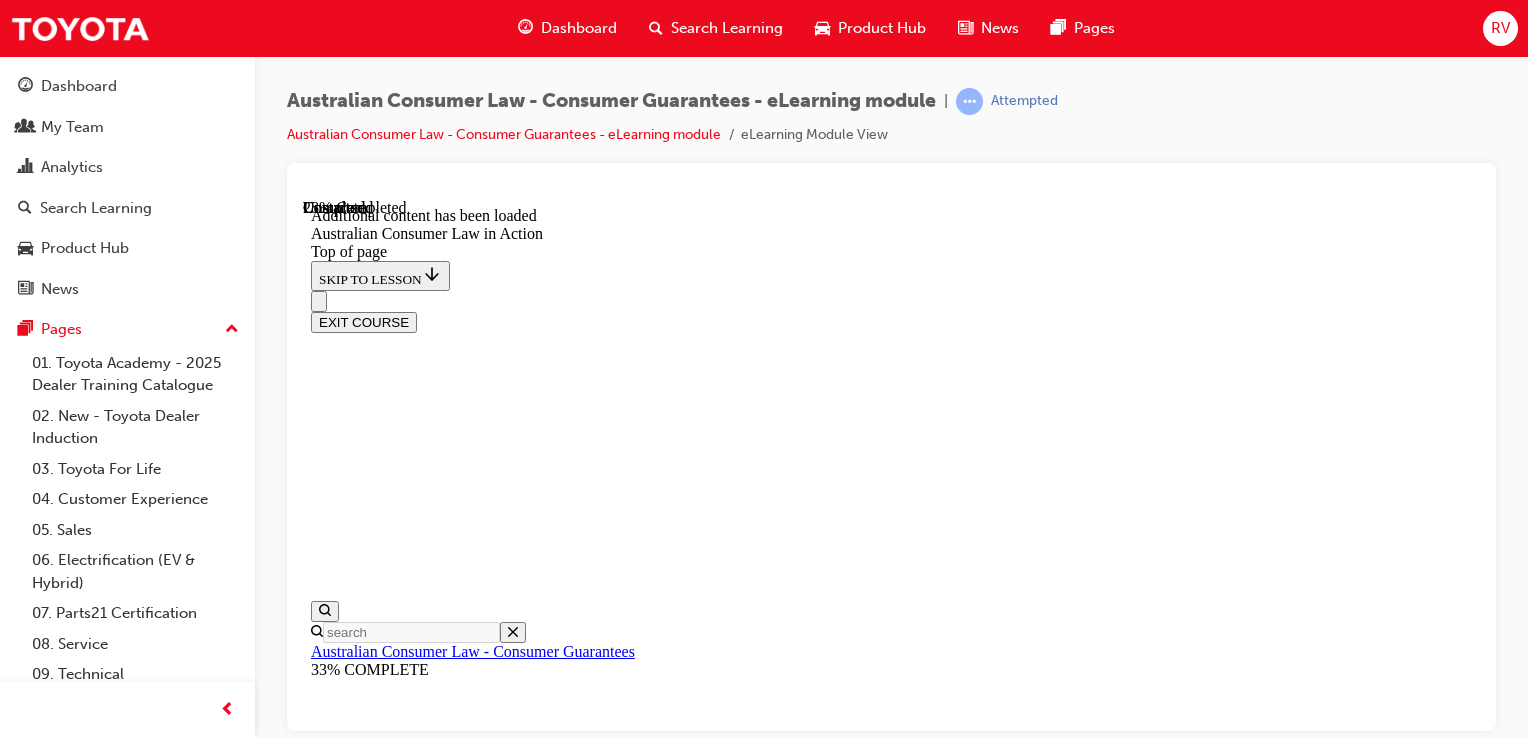 click on "CONTINUE" at bounding box center [353, 12386] 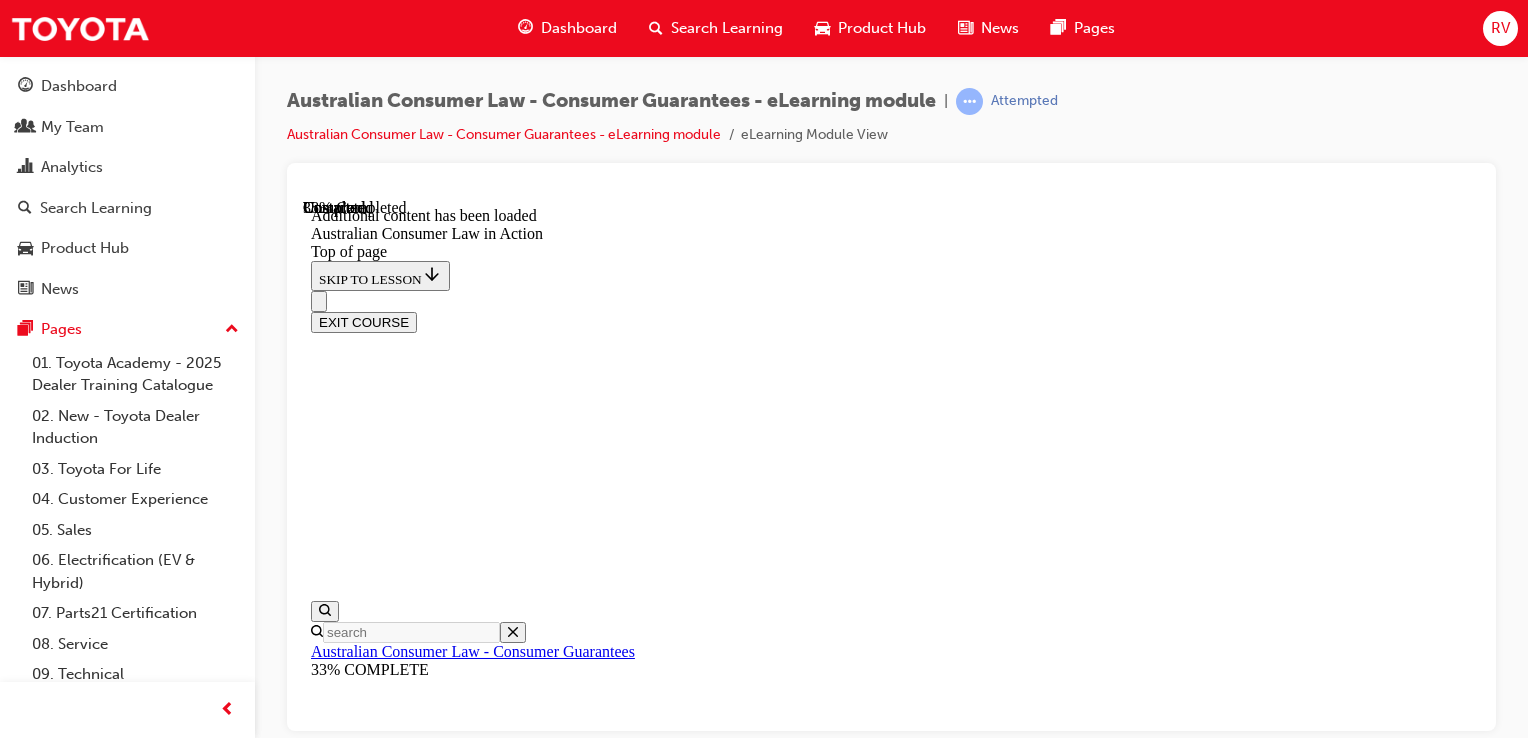 scroll, scrollTop: 1986, scrollLeft: 0, axis: vertical 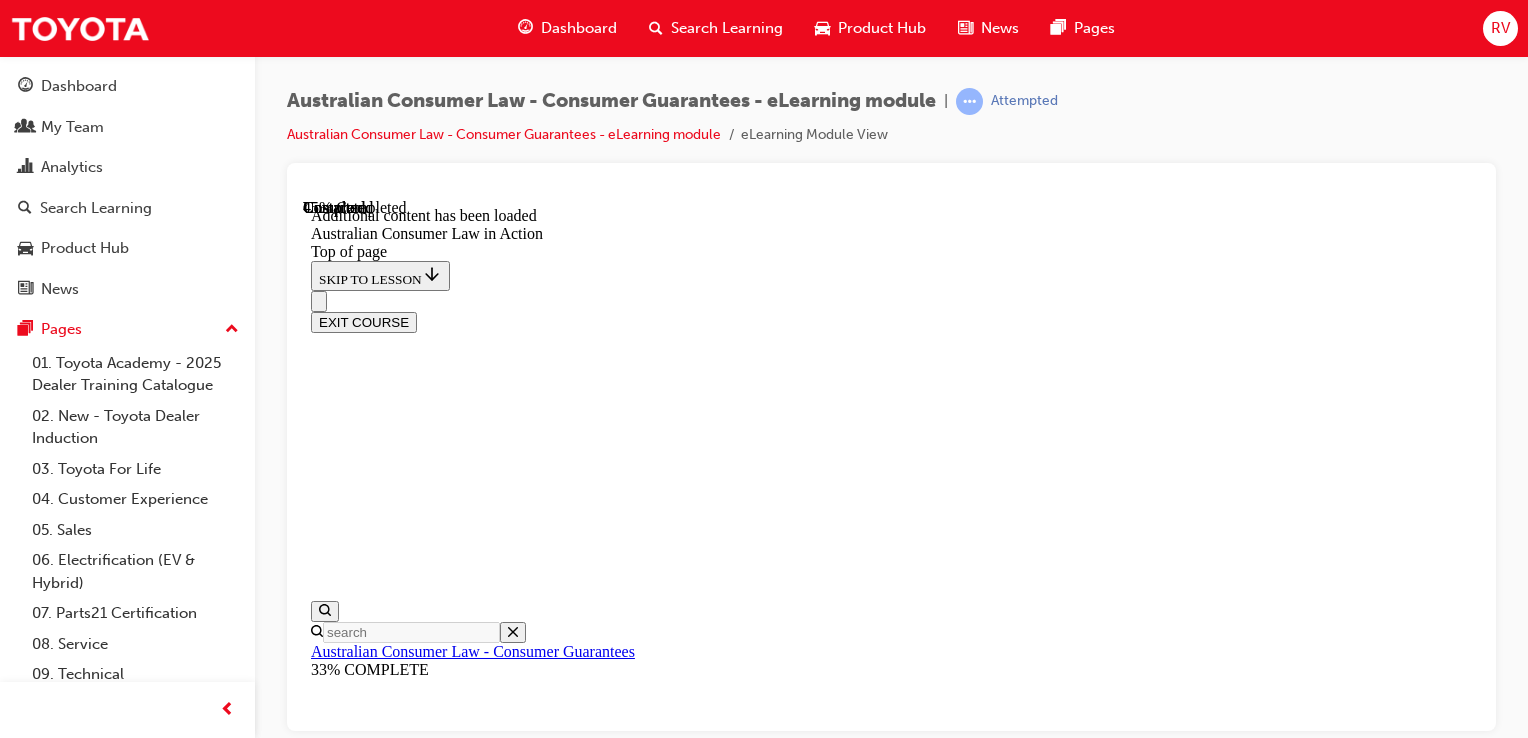 click on "CONTINUE" at bounding box center (353, 16419) 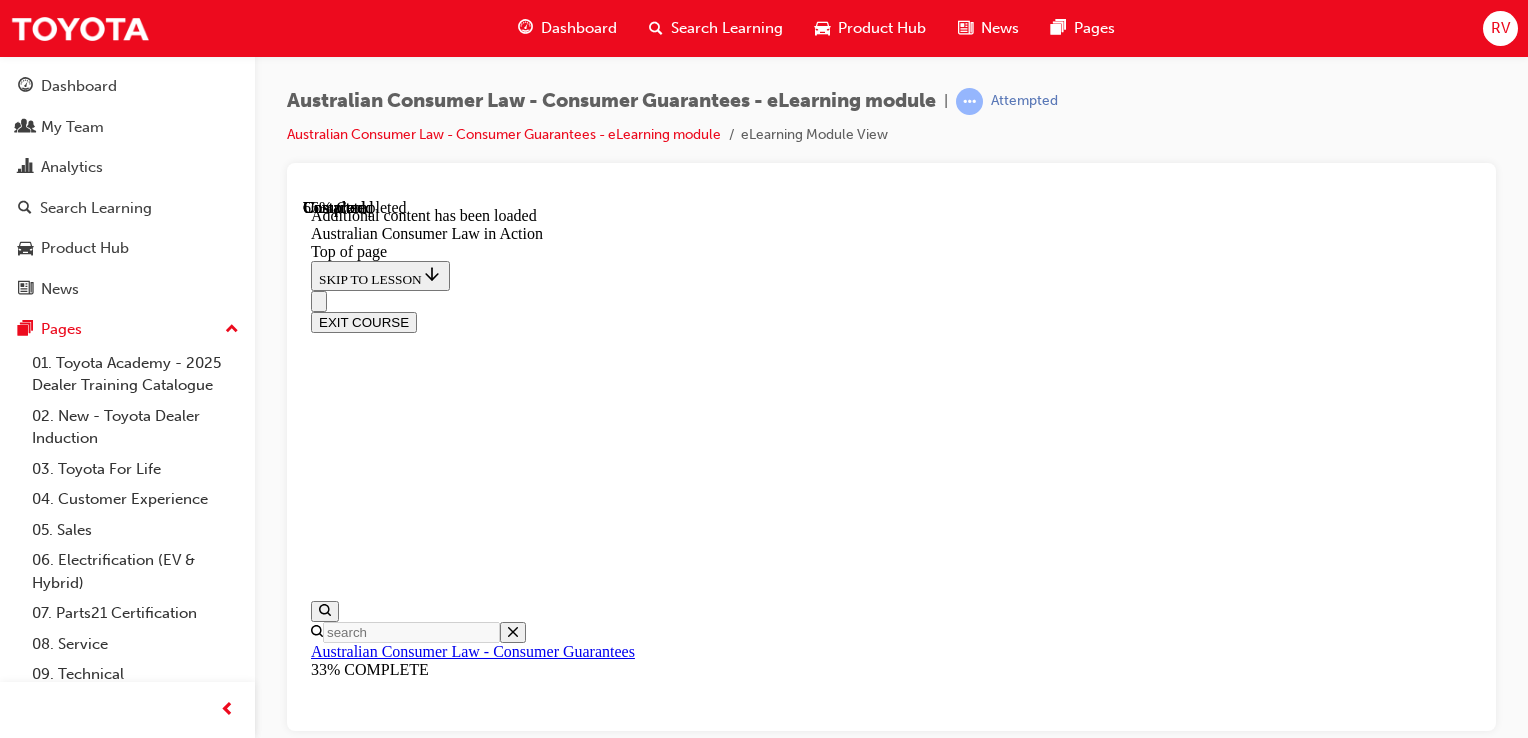 click on "CONTINUE" at bounding box center [353, 19314] 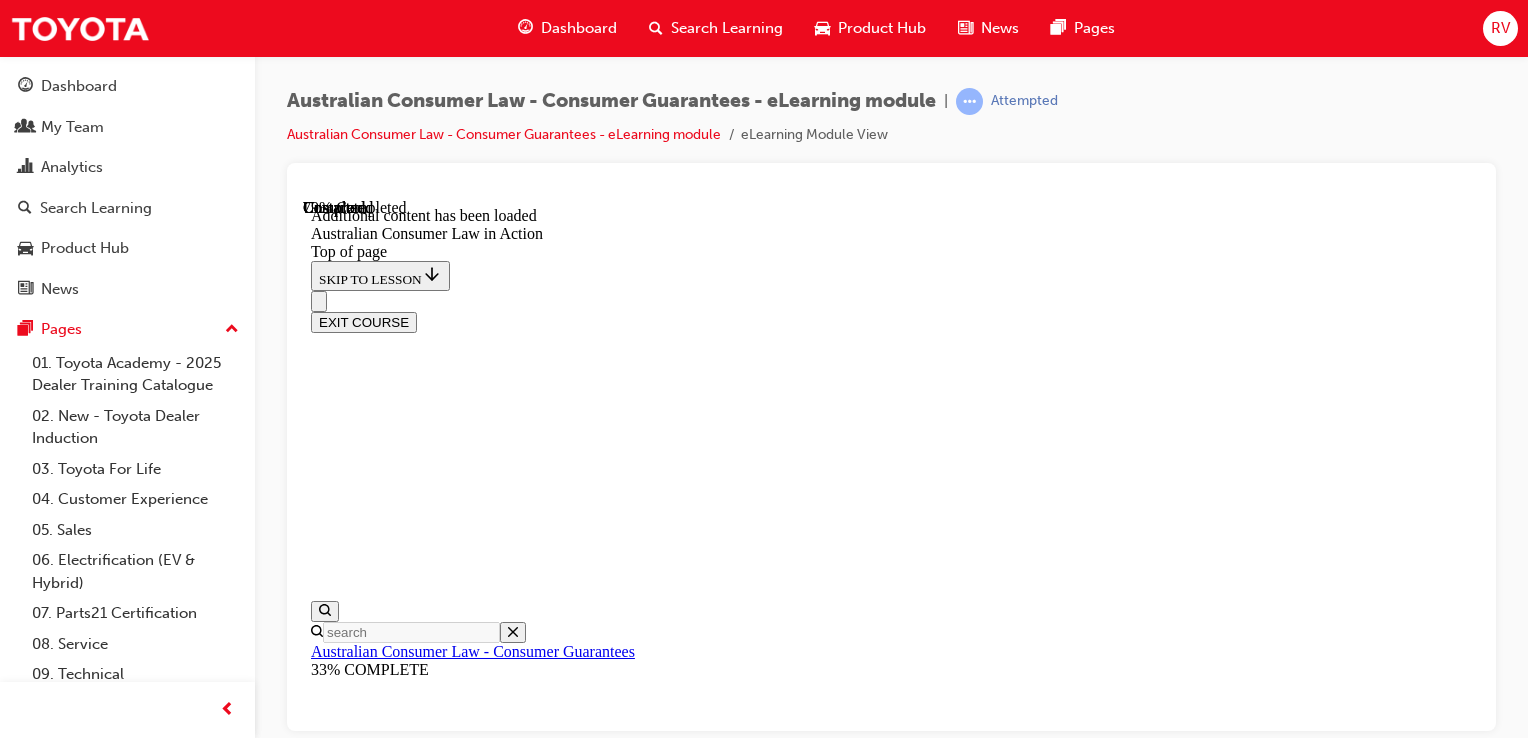 click on "CONTINUE" at bounding box center (353, 23342) 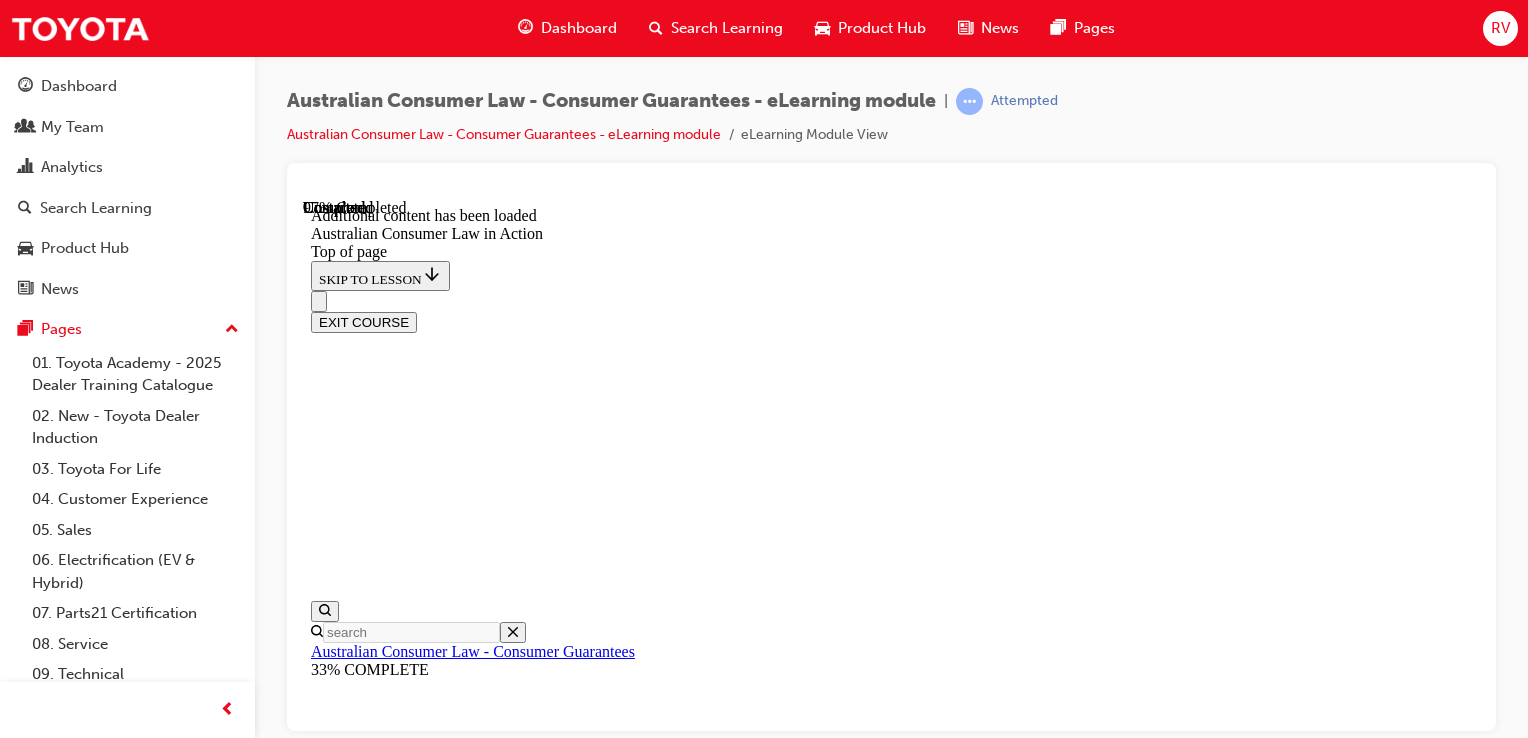 scroll, scrollTop: 4212, scrollLeft: 0, axis: vertical 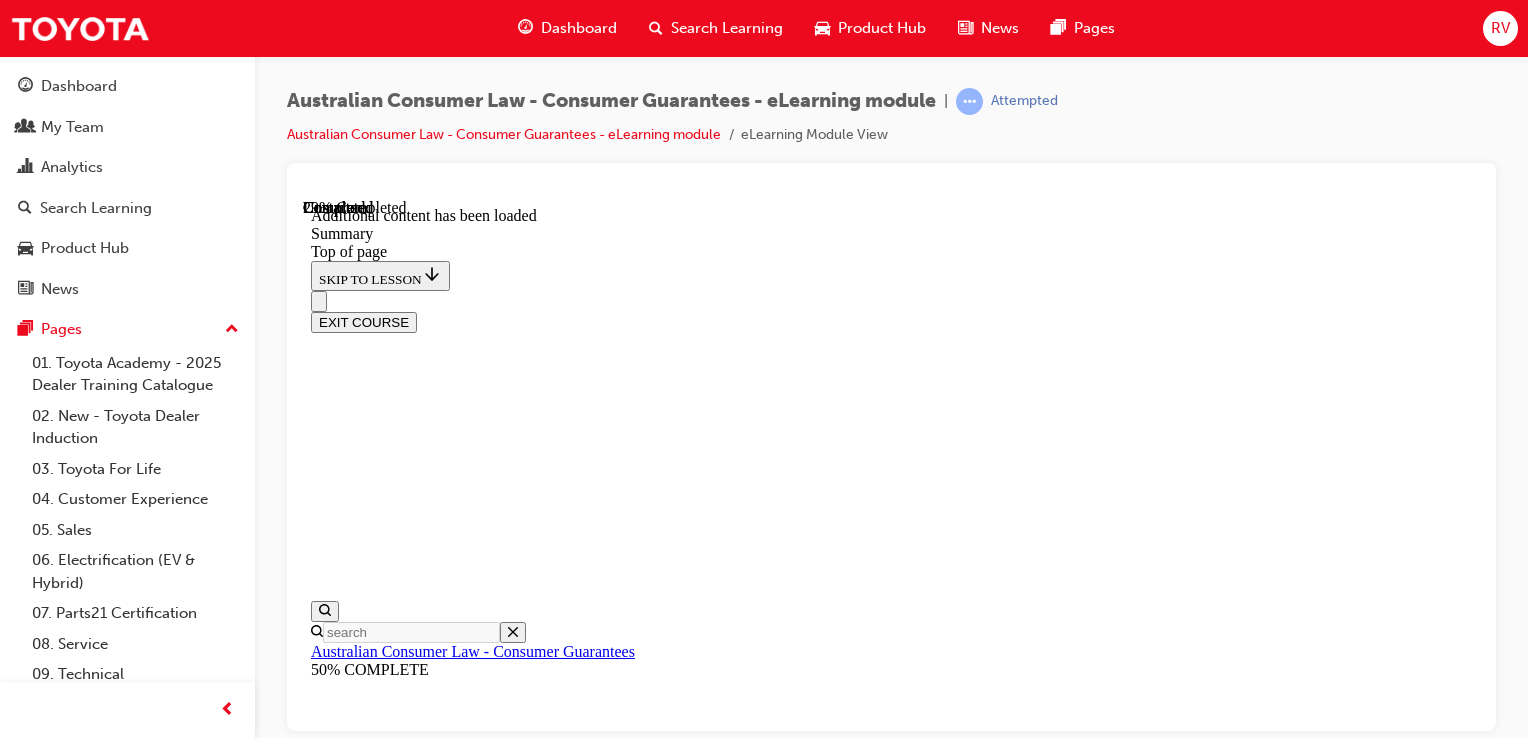click on "CONTINUE" at bounding box center (353, 9650) 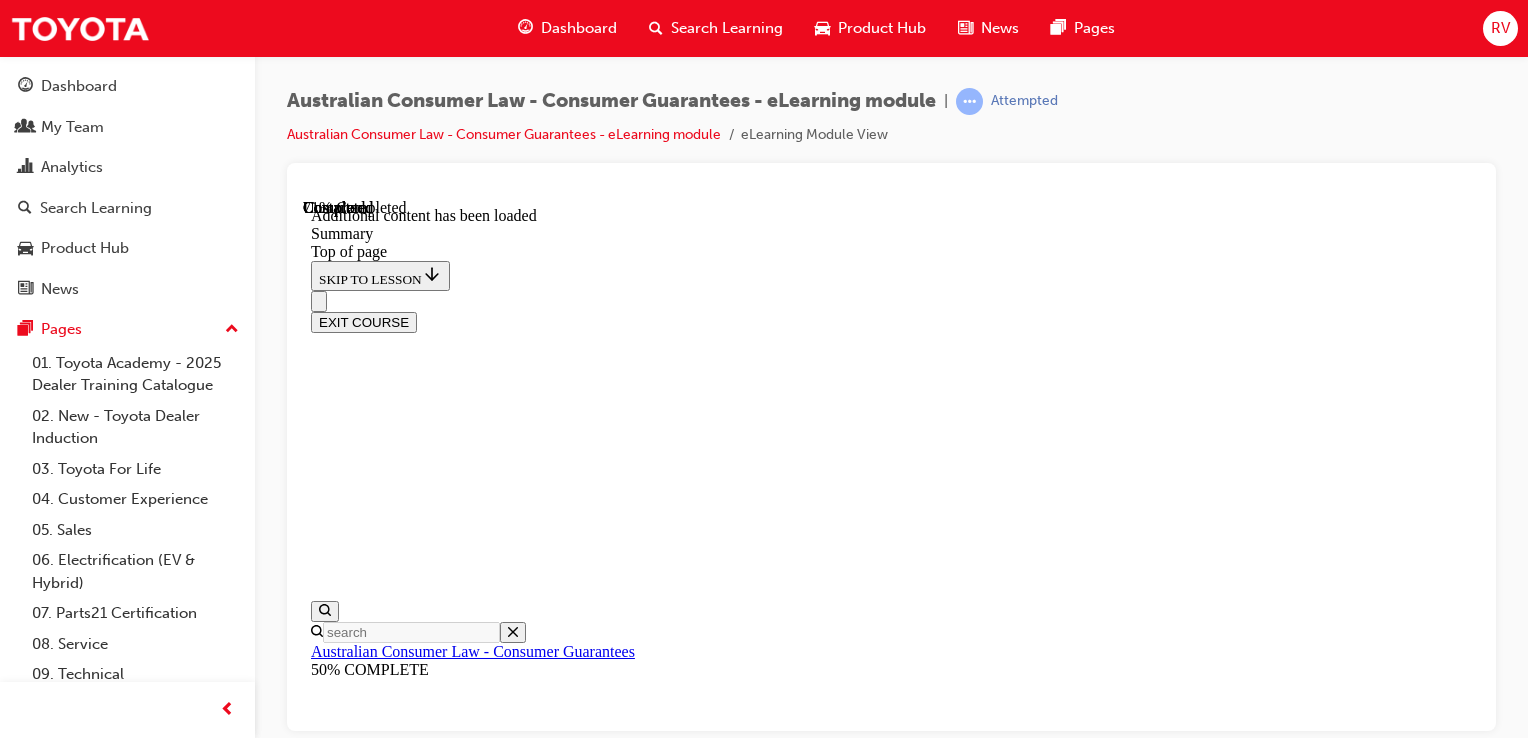 scroll, scrollTop: 1578, scrollLeft: 0, axis: vertical 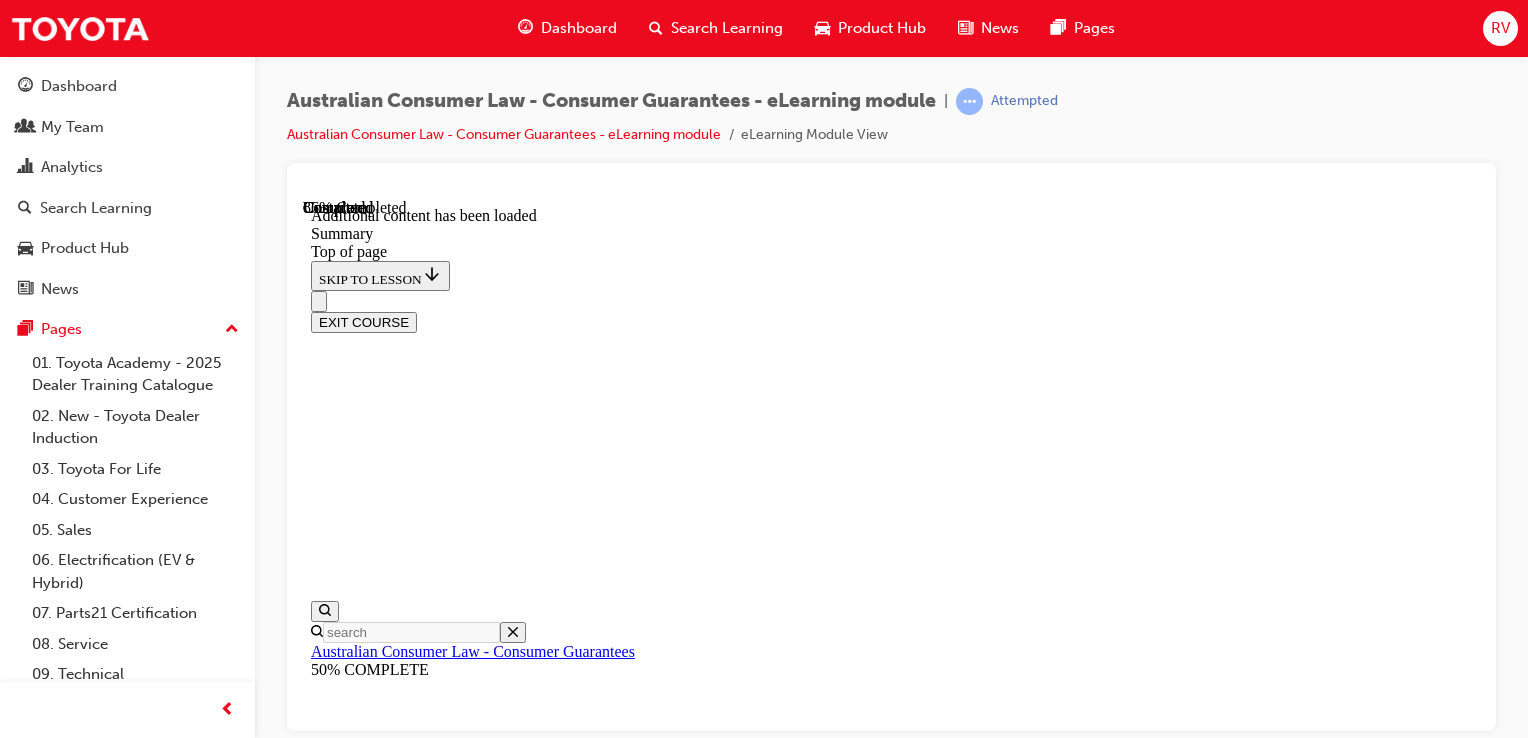 click on "CONTINUE" at bounding box center (353, 11232) 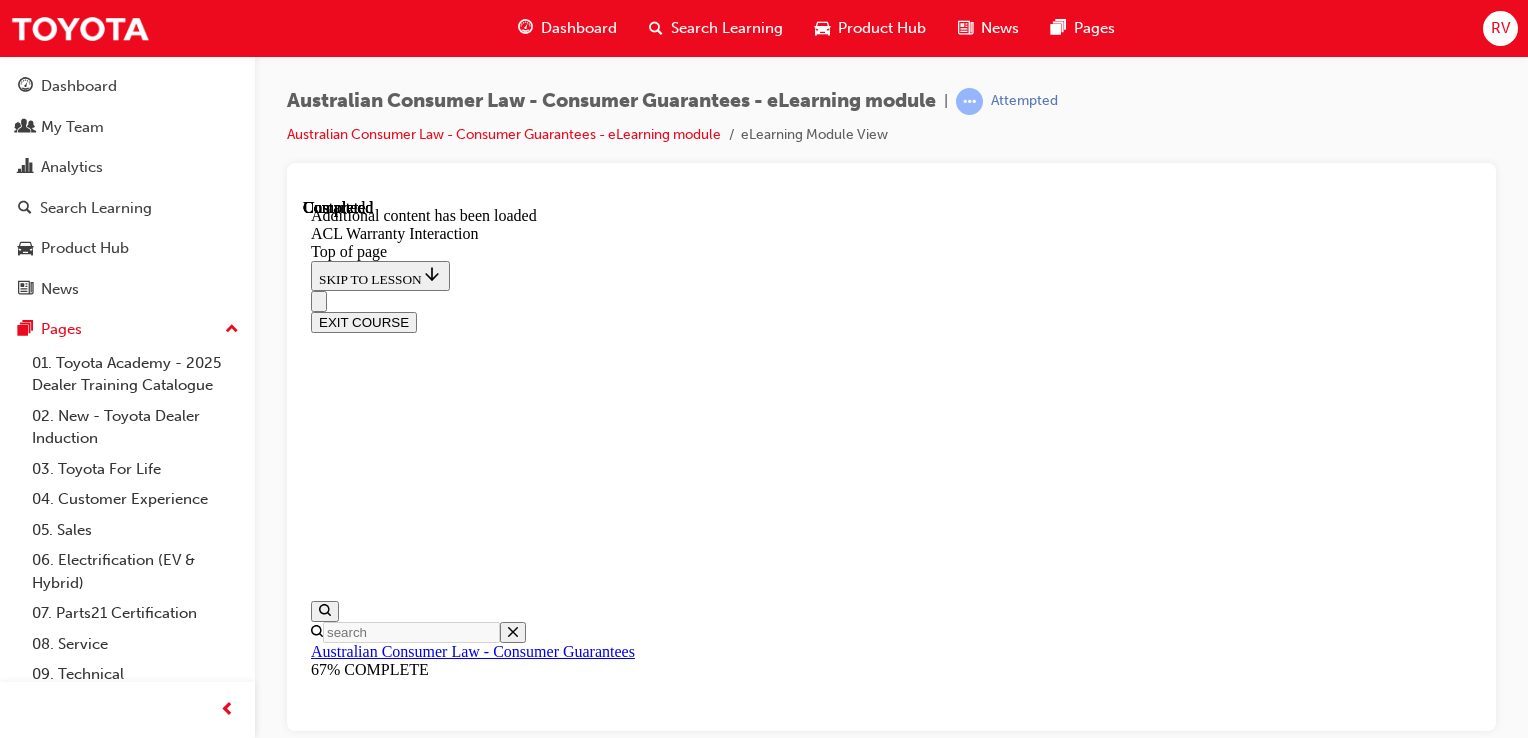 scroll, scrollTop: 0, scrollLeft: 0, axis: both 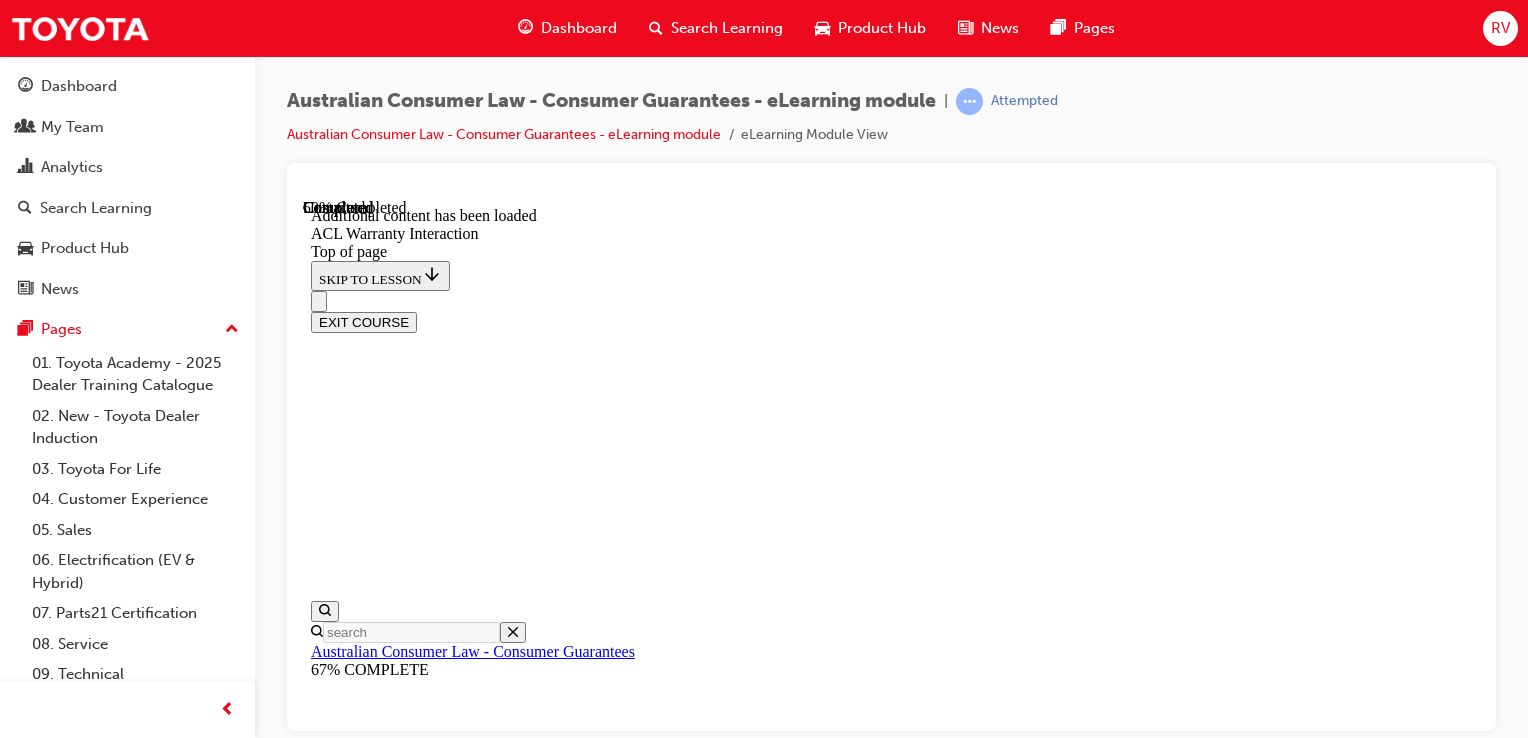 click on "Act quickly  Act quickly  Own the problem  Own the problem  ACL is always number 1 ACL is always number 1" at bounding box center [891, 9694] 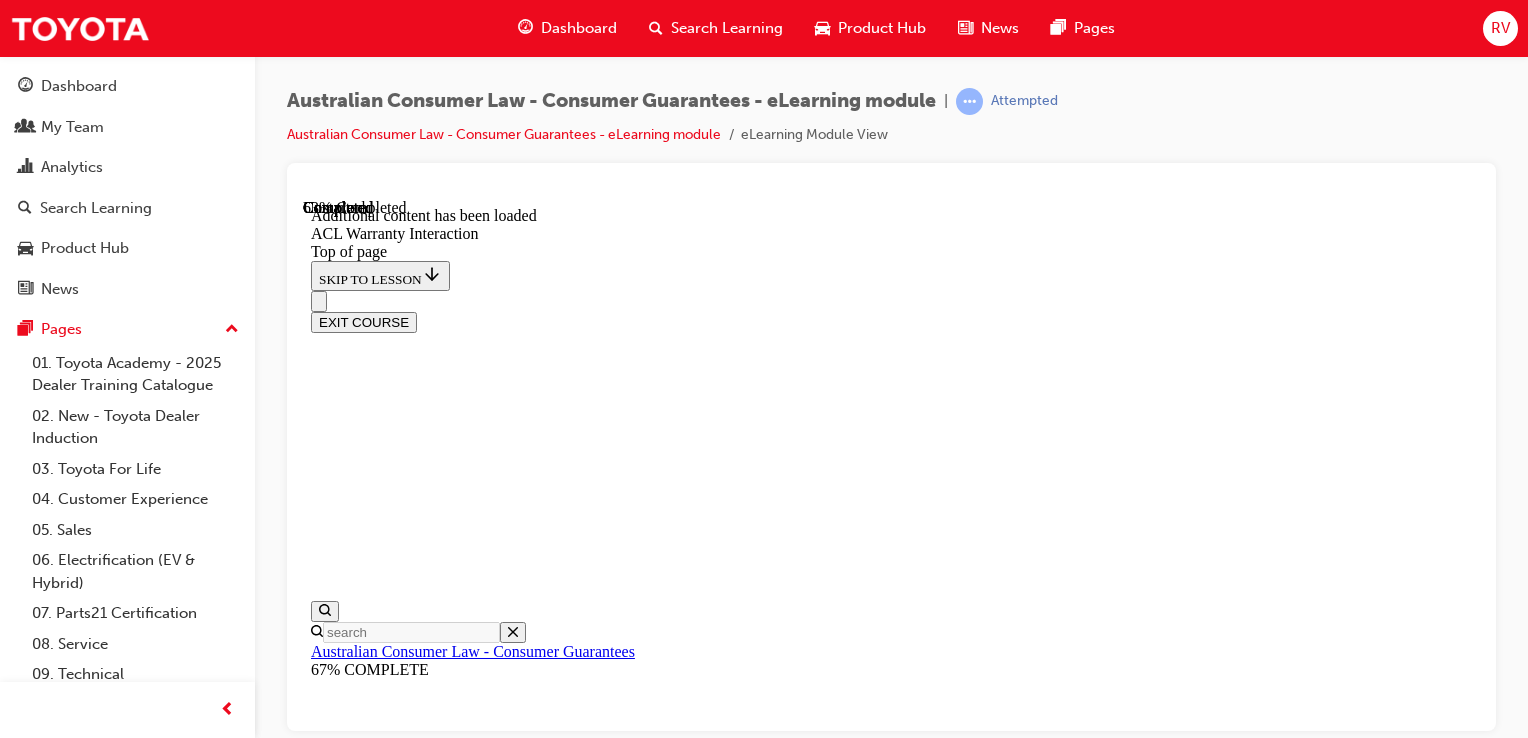 click on "CONTINUE" at bounding box center (353, 9875) 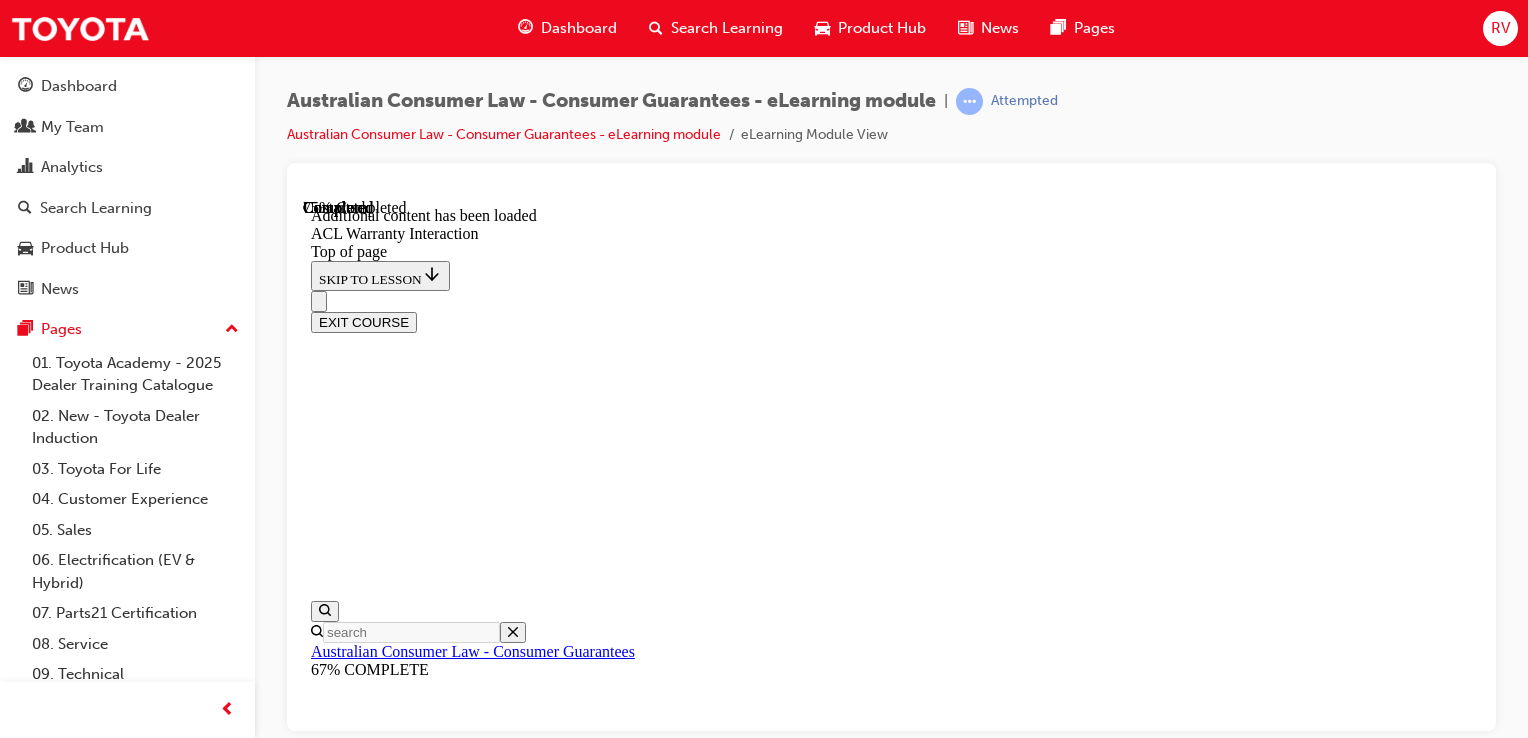 scroll, scrollTop: 2534, scrollLeft: 0, axis: vertical 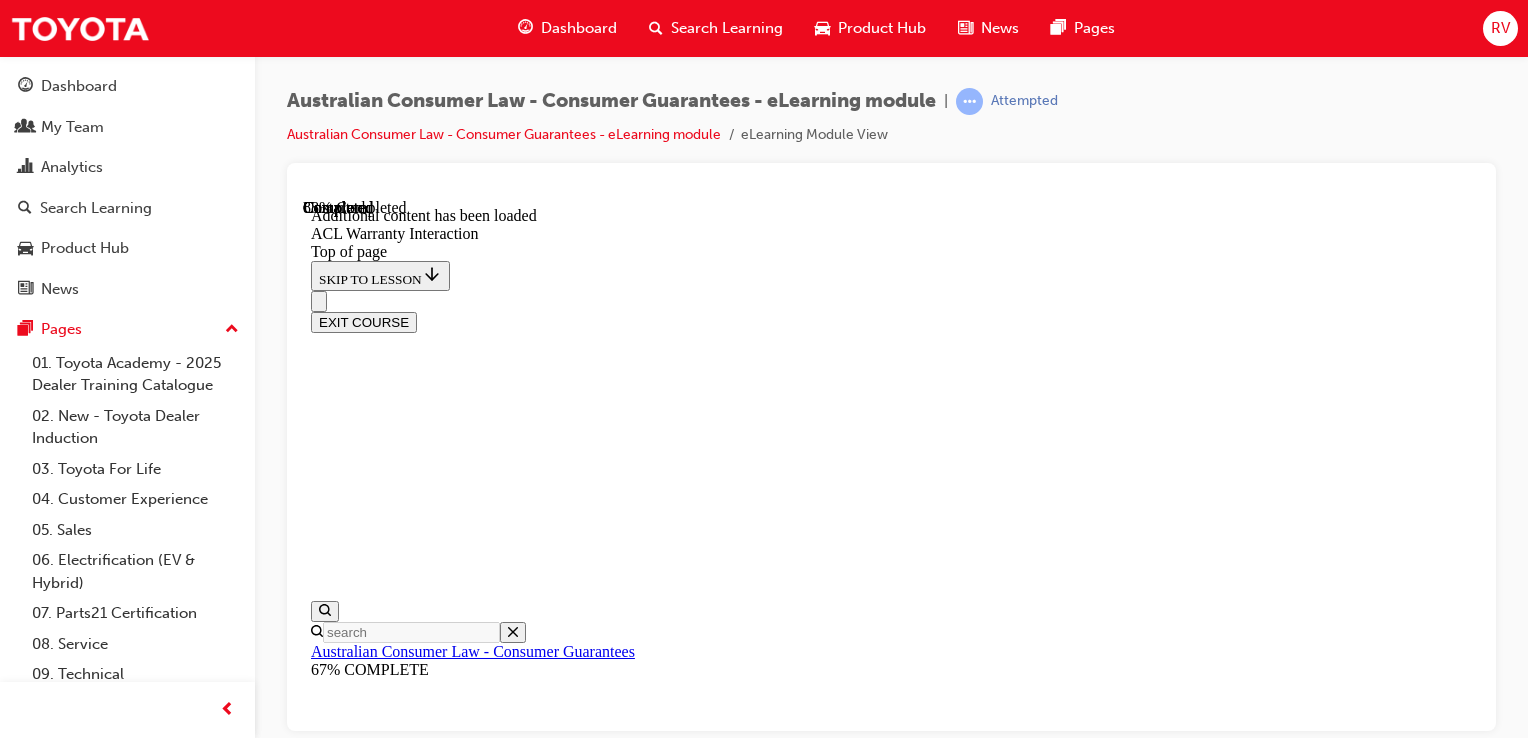 click on "CONTINUE" at bounding box center (353, 10366) 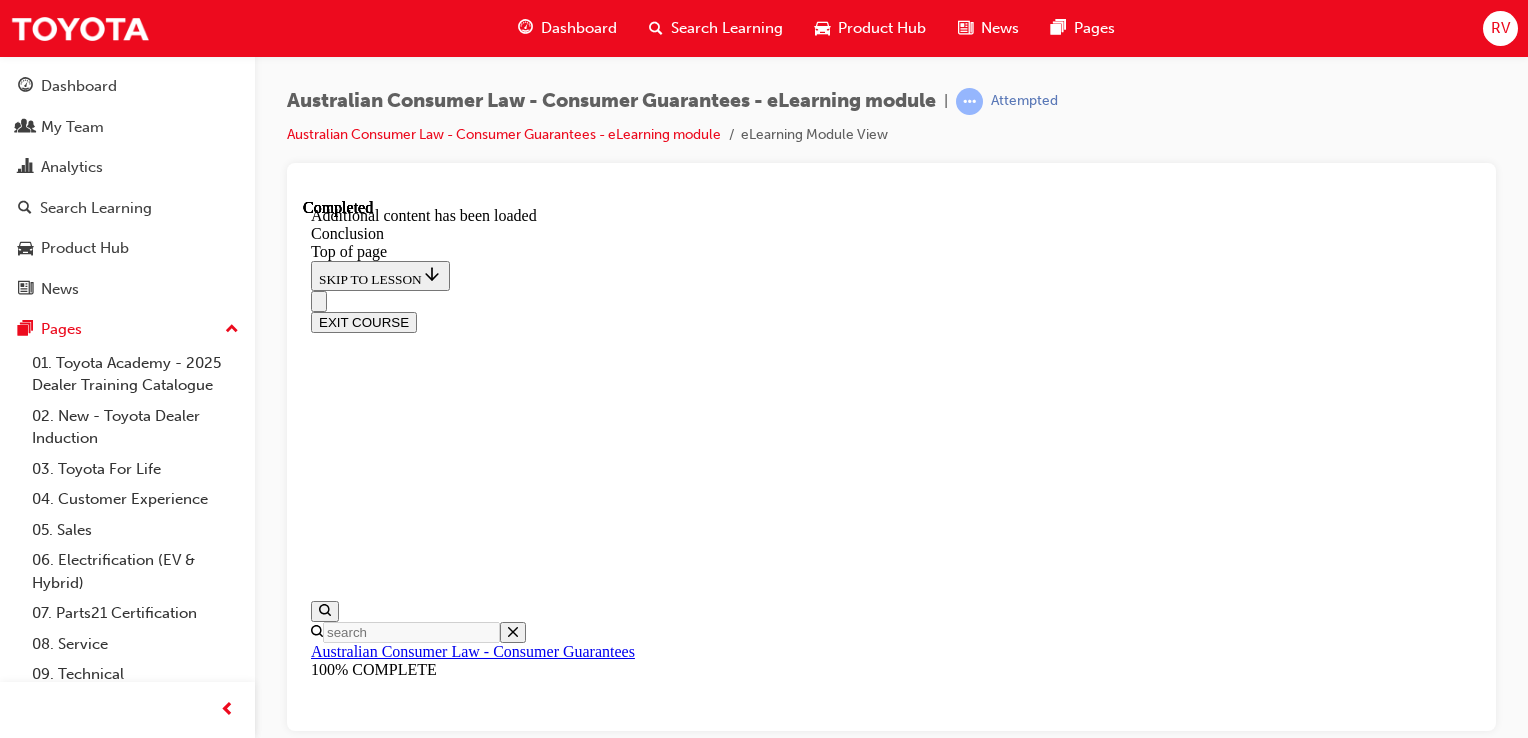 scroll, scrollTop: 327, scrollLeft: 0, axis: vertical 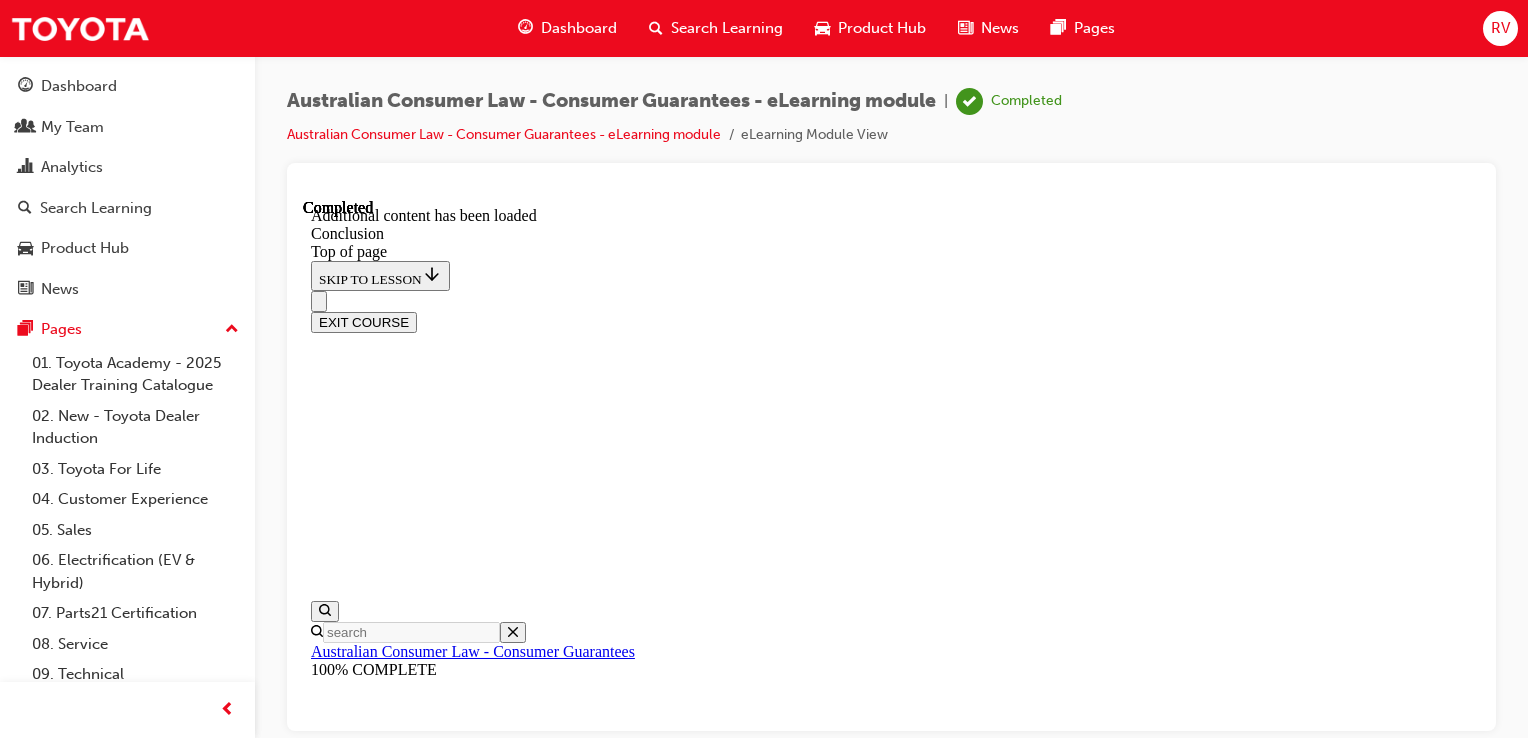 click on "That concludes the module. Thank you!" at bounding box center [891, 9185] 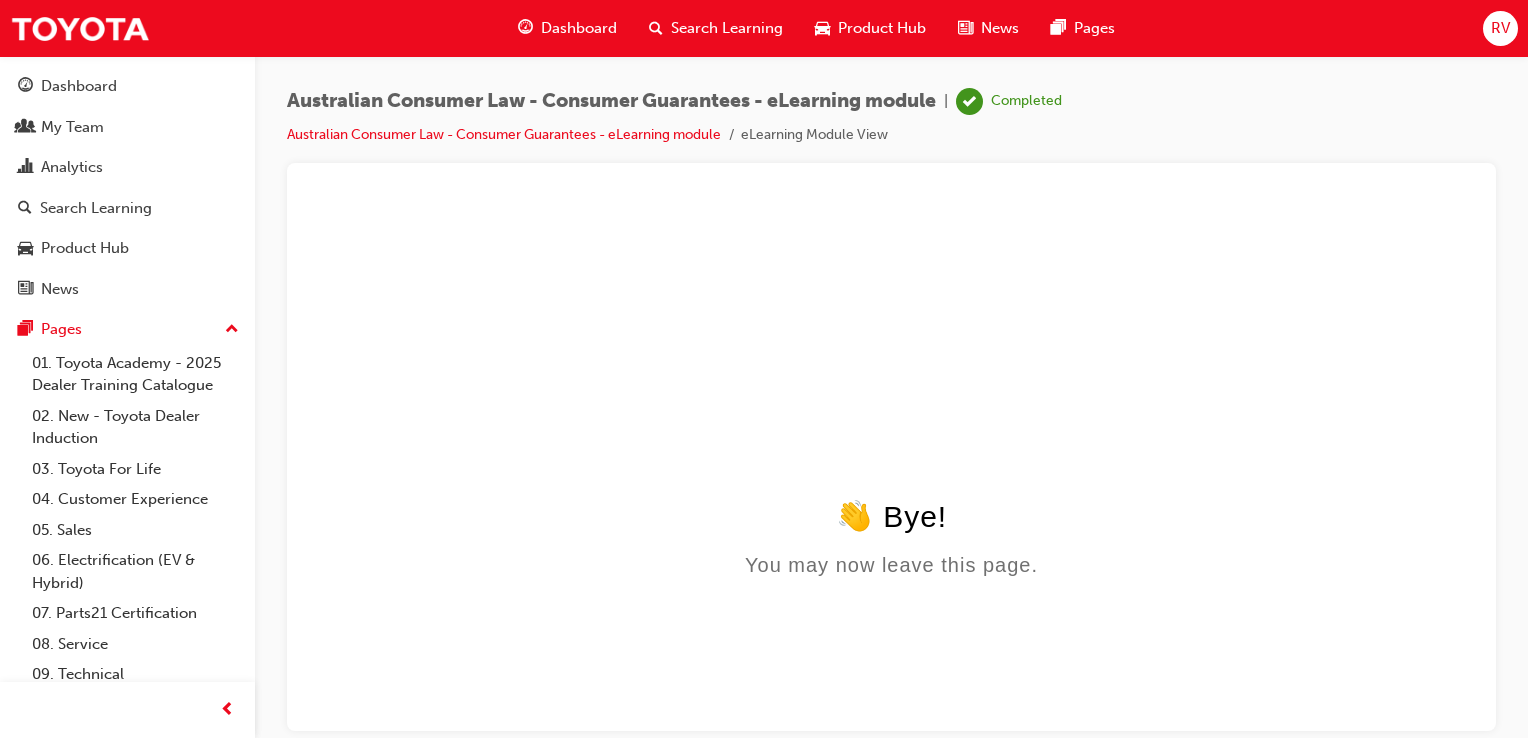 scroll, scrollTop: 0, scrollLeft: 0, axis: both 